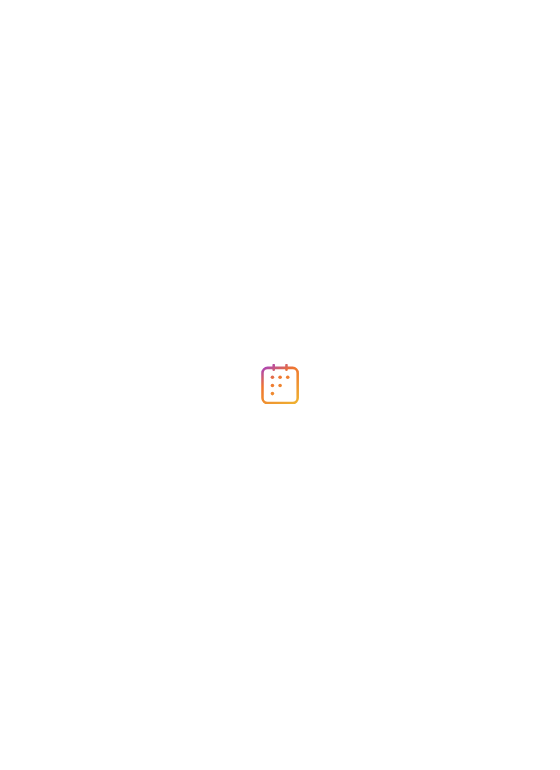 scroll, scrollTop: 0, scrollLeft: 0, axis: both 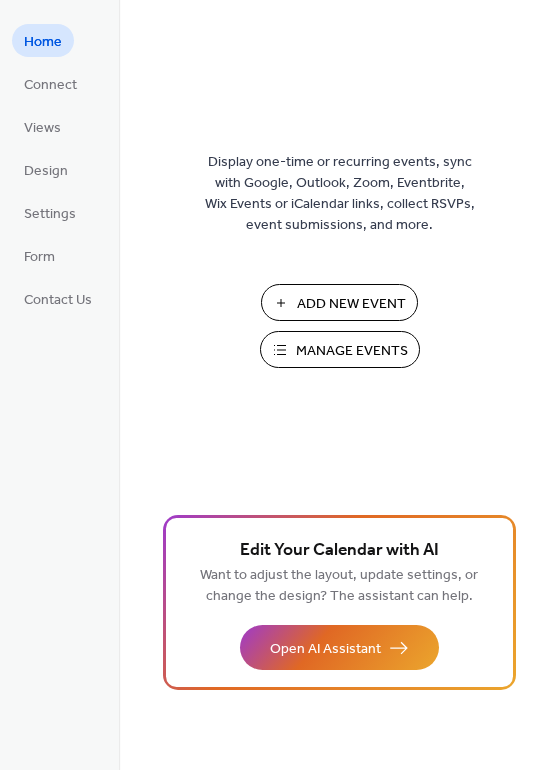 click on "Add New Event" at bounding box center [351, 304] 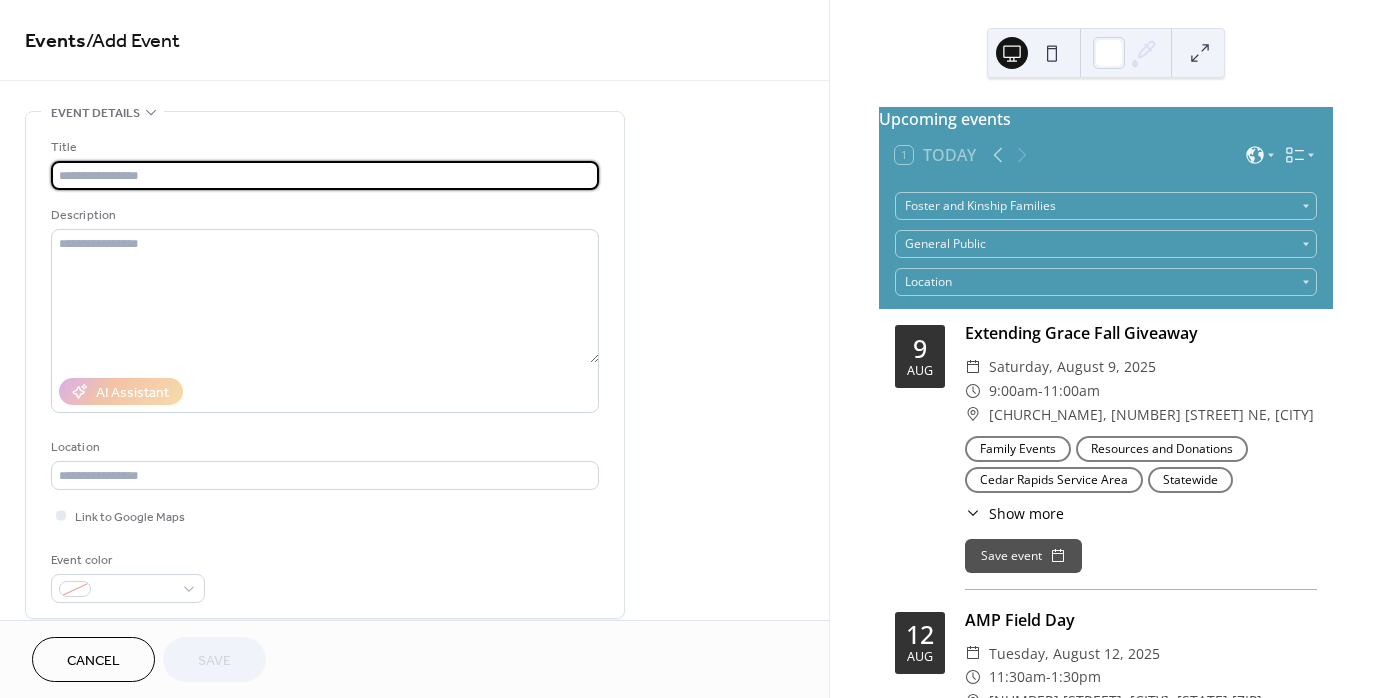 scroll, scrollTop: 0, scrollLeft: 0, axis: both 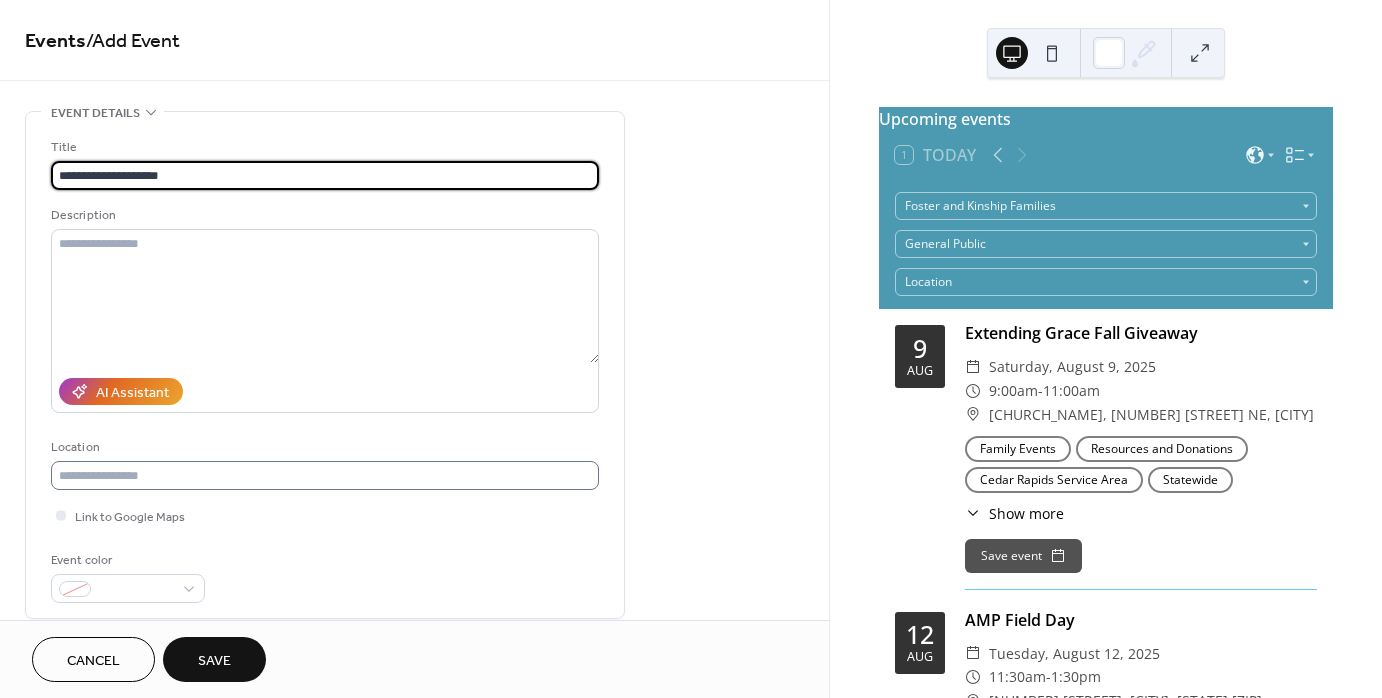 type on "**********" 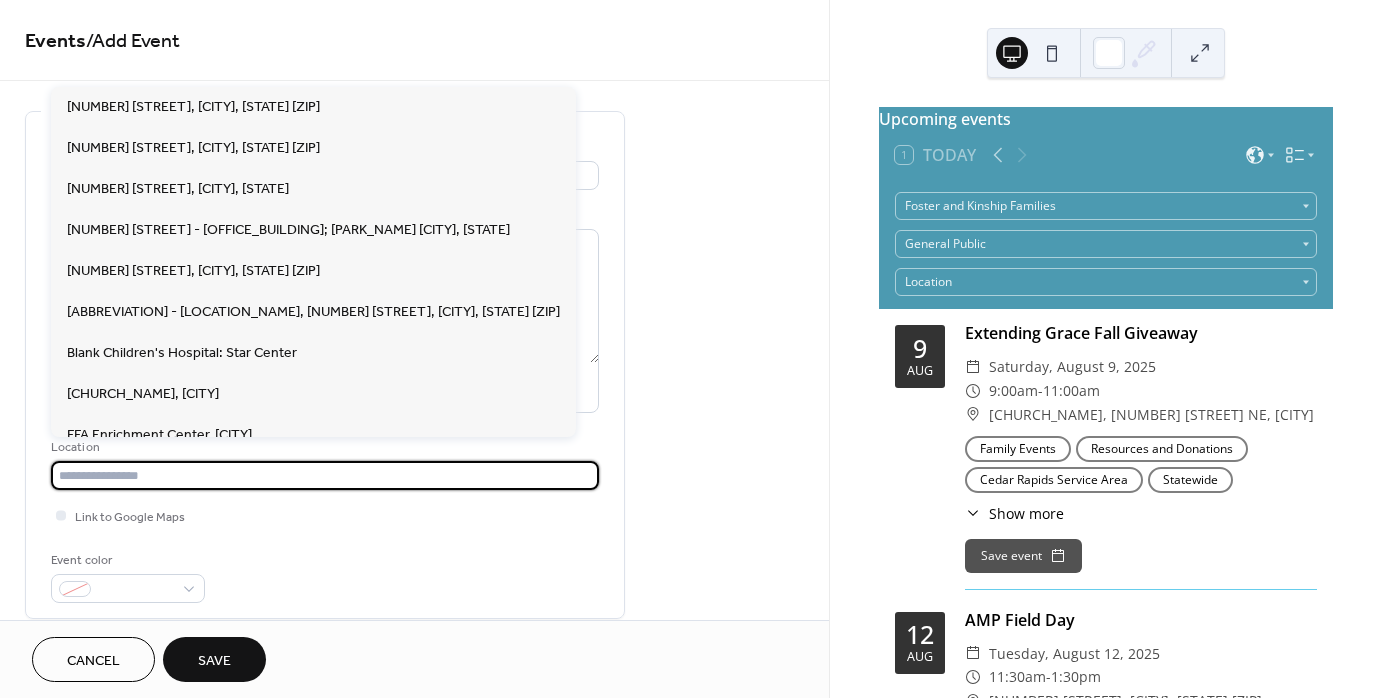 click at bounding box center (325, 475) 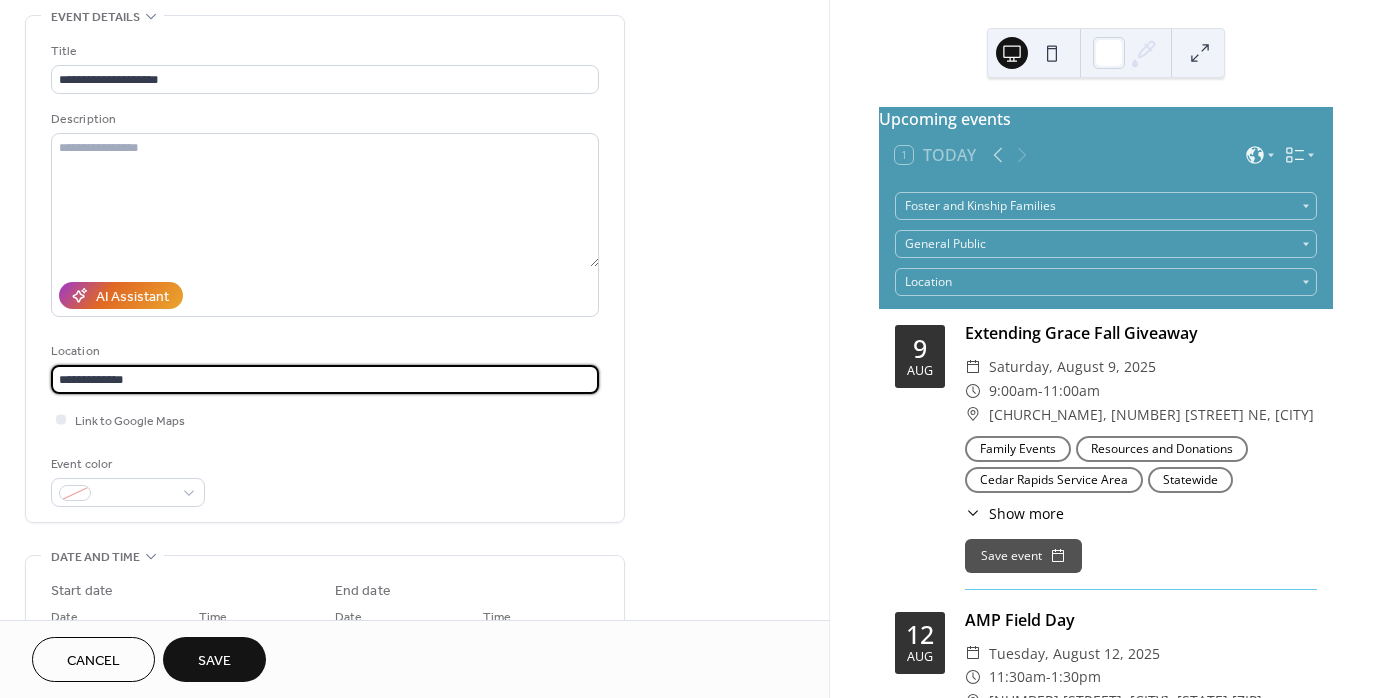 scroll, scrollTop: 100, scrollLeft: 0, axis: vertical 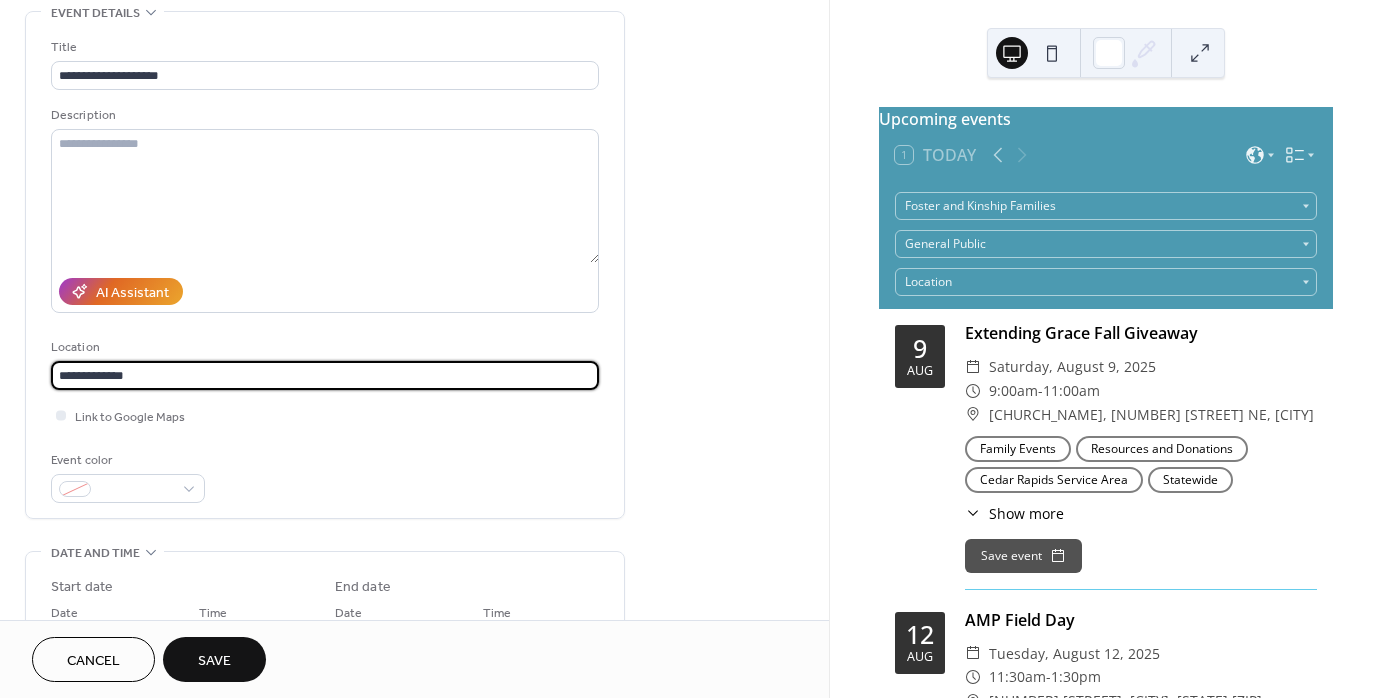 click on "**********" at bounding box center [325, 375] 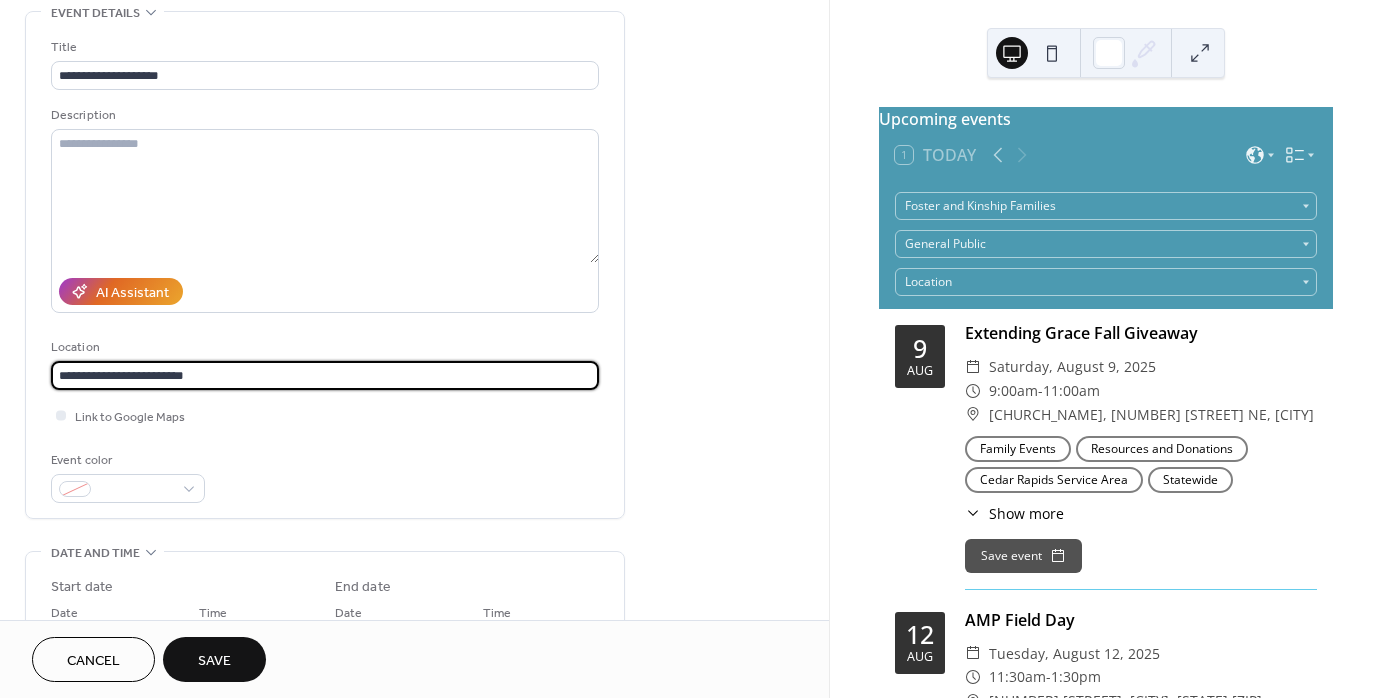 paste on "**********" 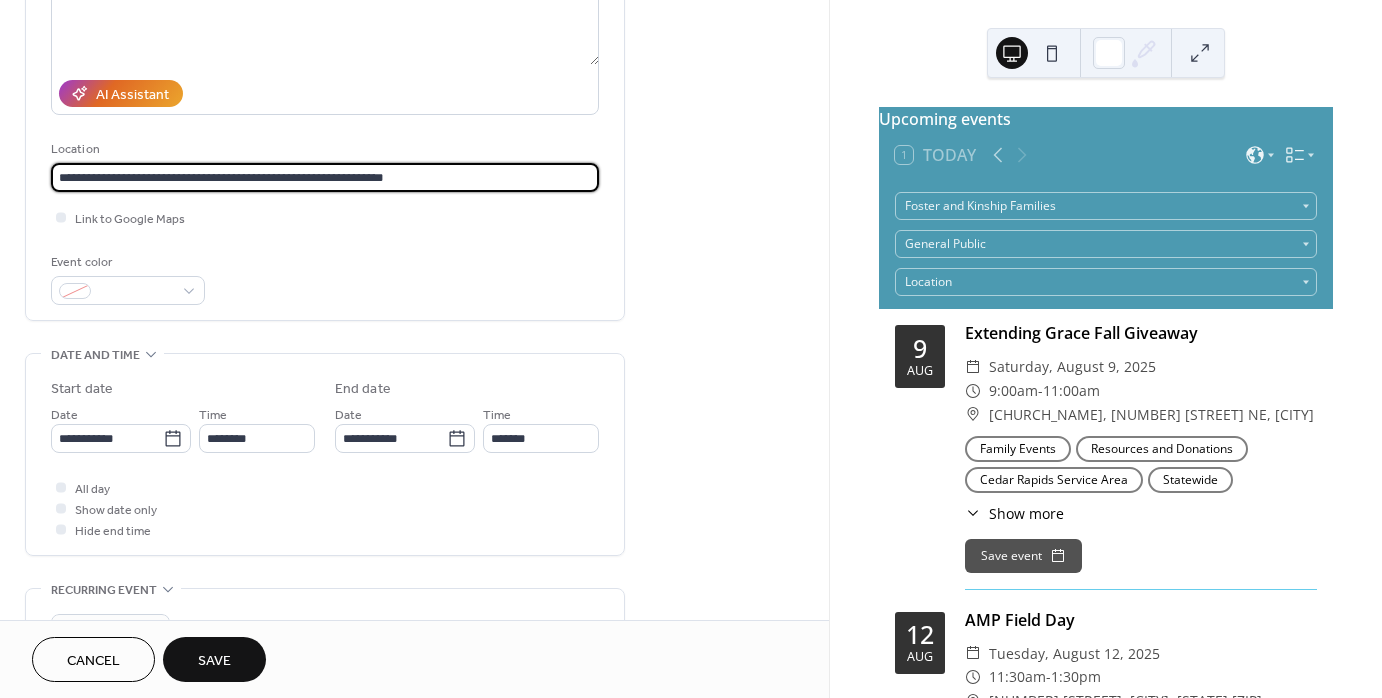scroll, scrollTop: 400, scrollLeft: 0, axis: vertical 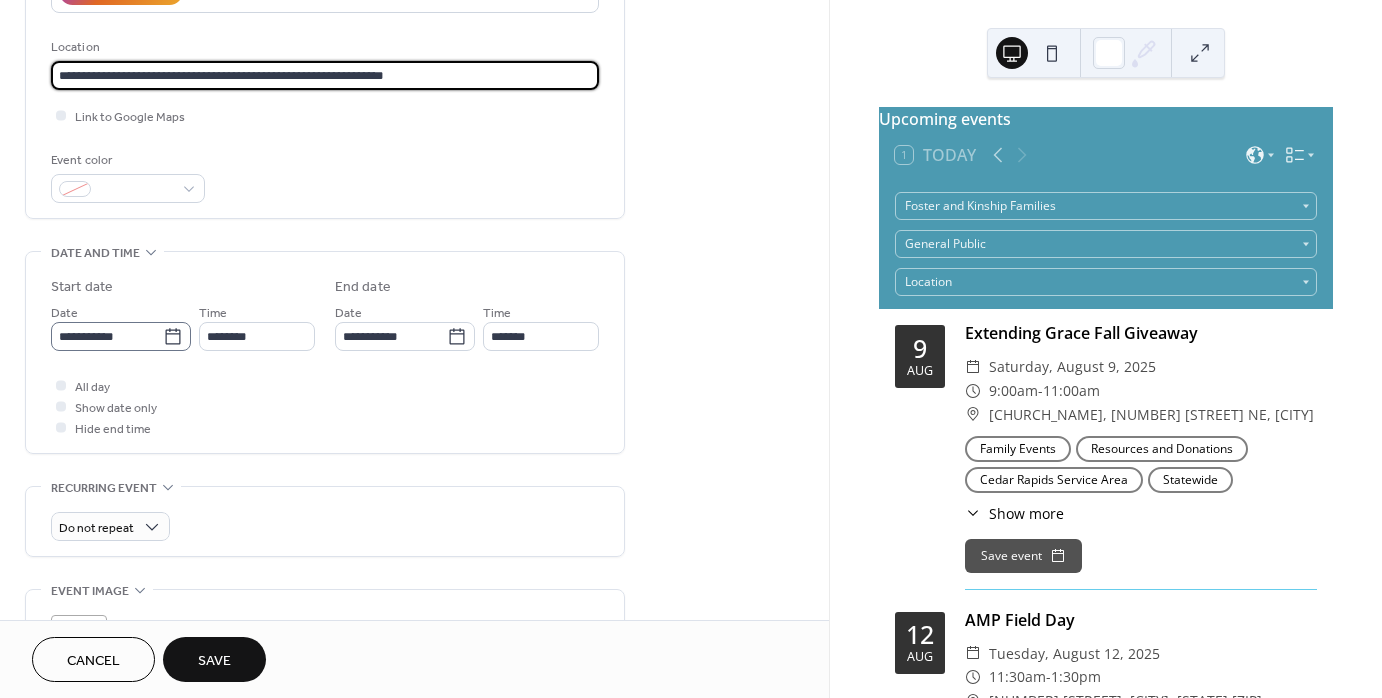 type on "**********" 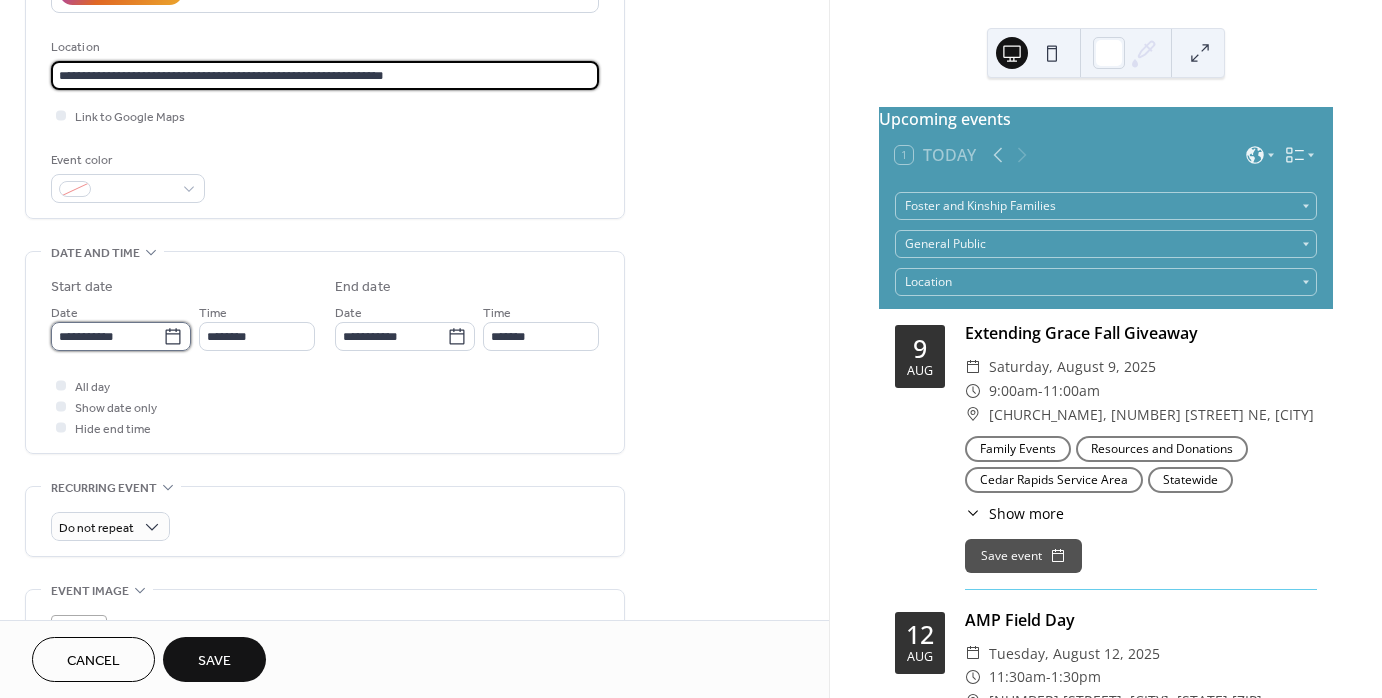 click on "**********" at bounding box center (107, 336) 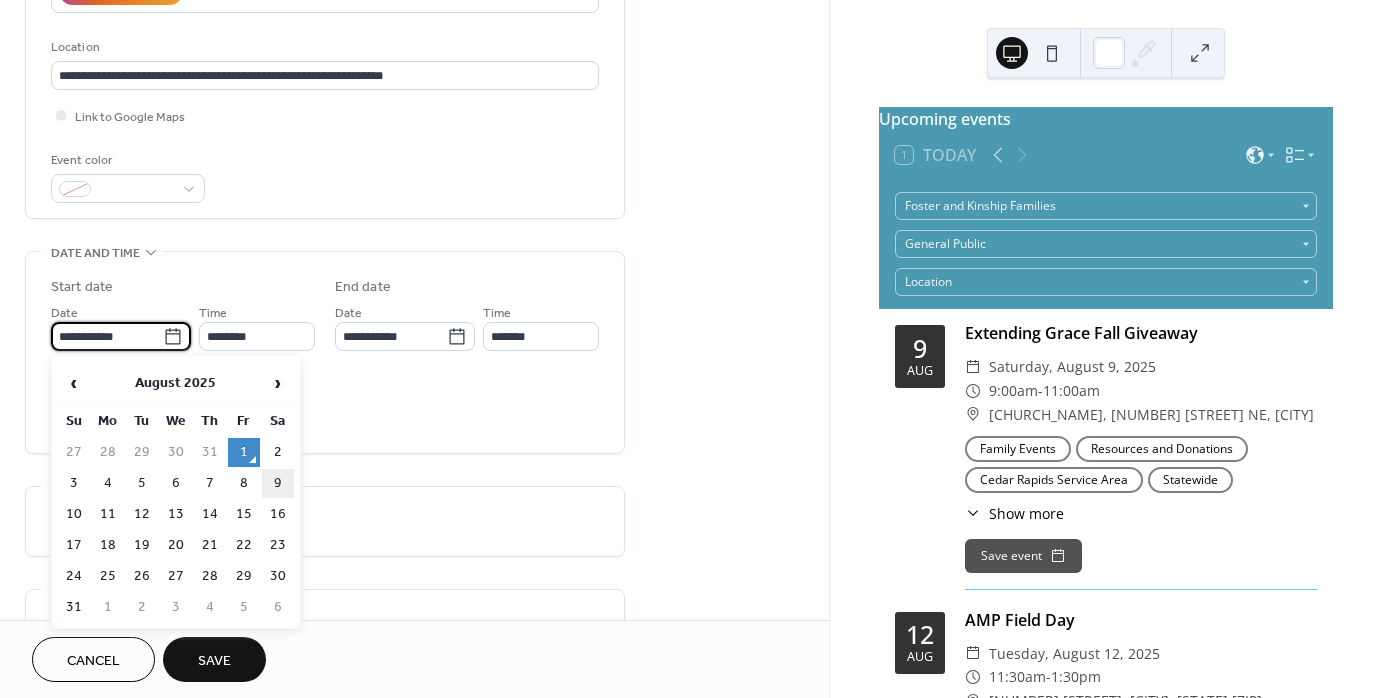 click on "9" at bounding box center (278, 483) 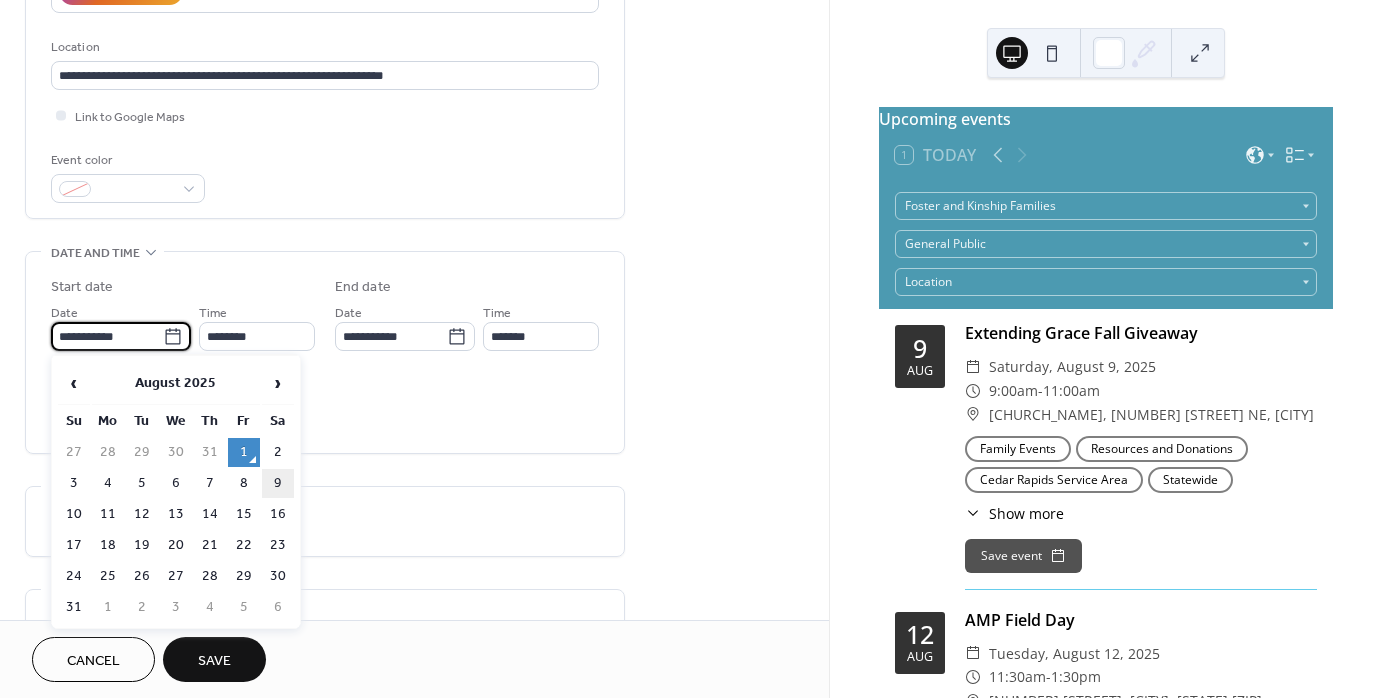 type on "**********" 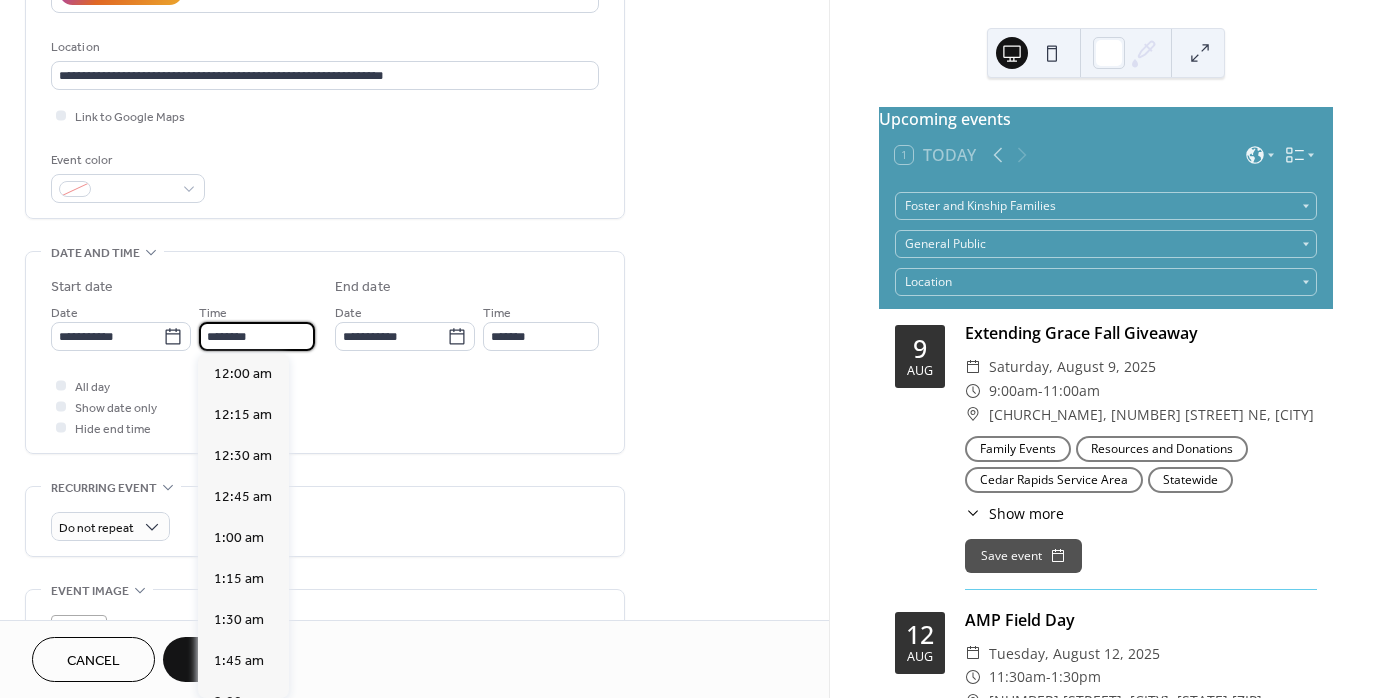 click on "********" at bounding box center [257, 336] 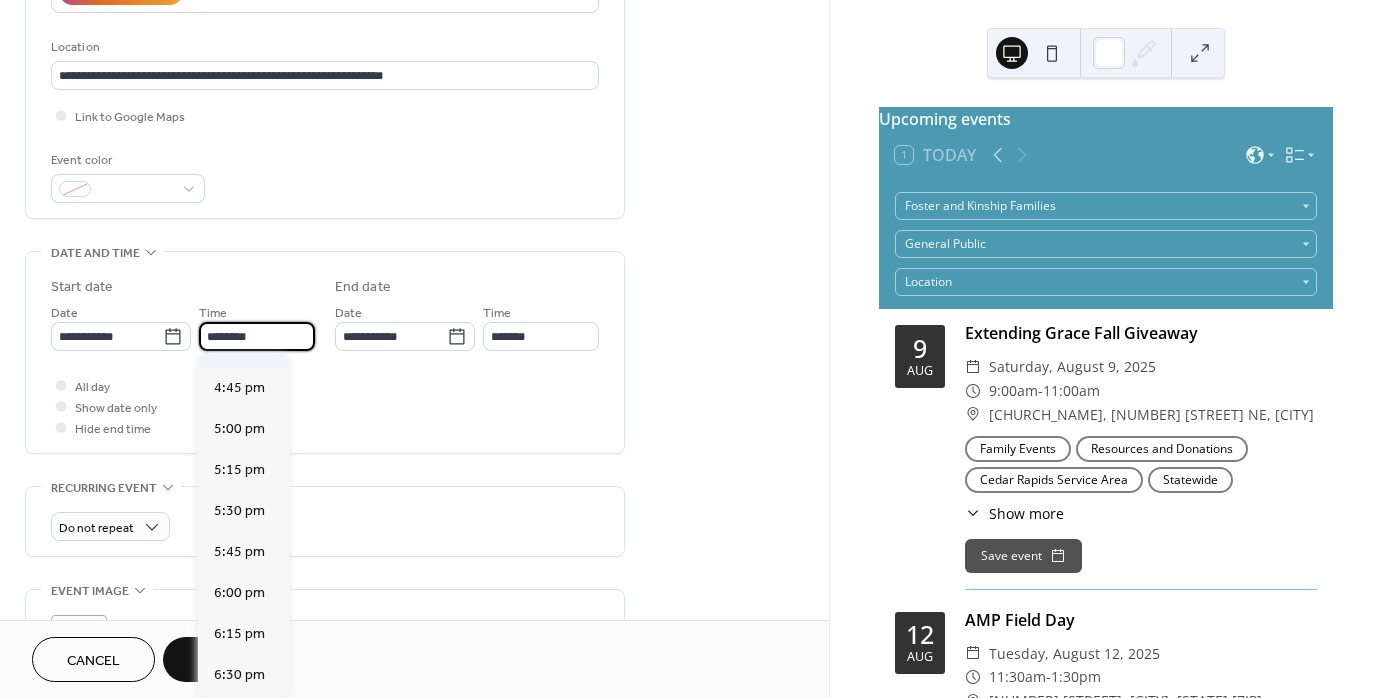 scroll, scrollTop: 2768, scrollLeft: 0, axis: vertical 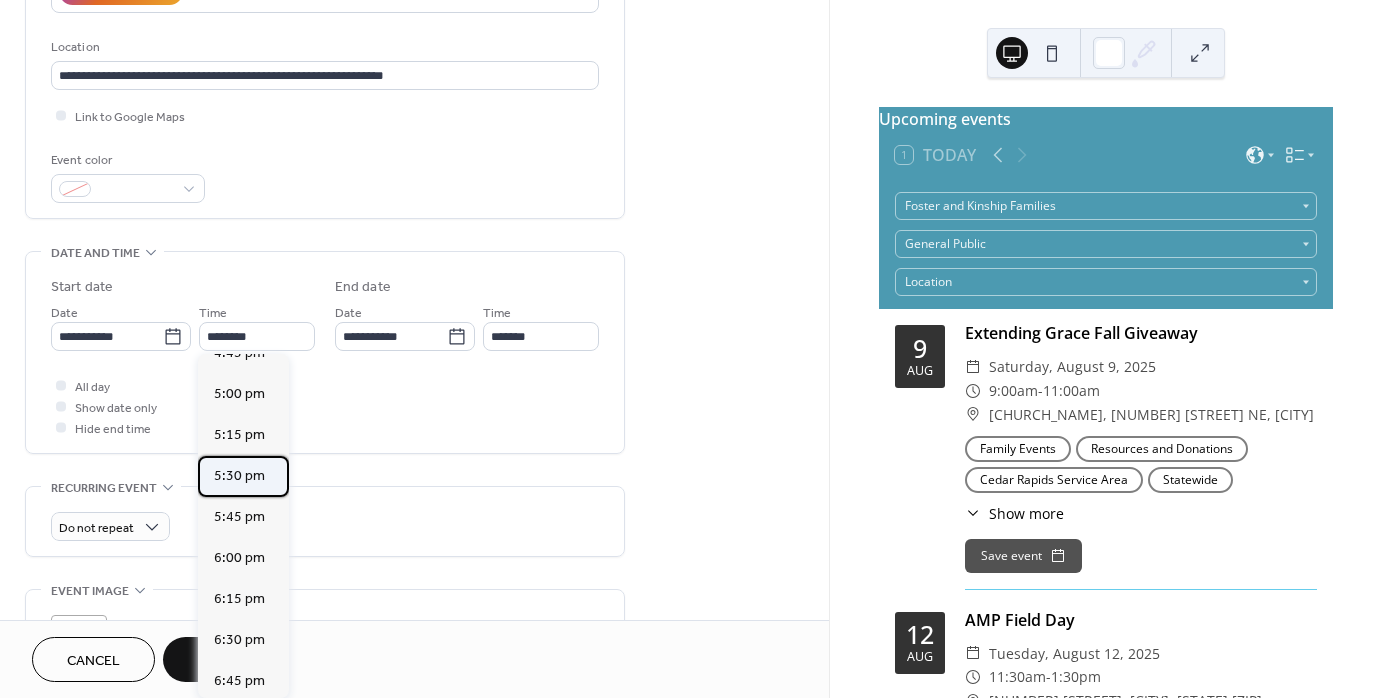 click on "5:30 pm" at bounding box center (239, 476) 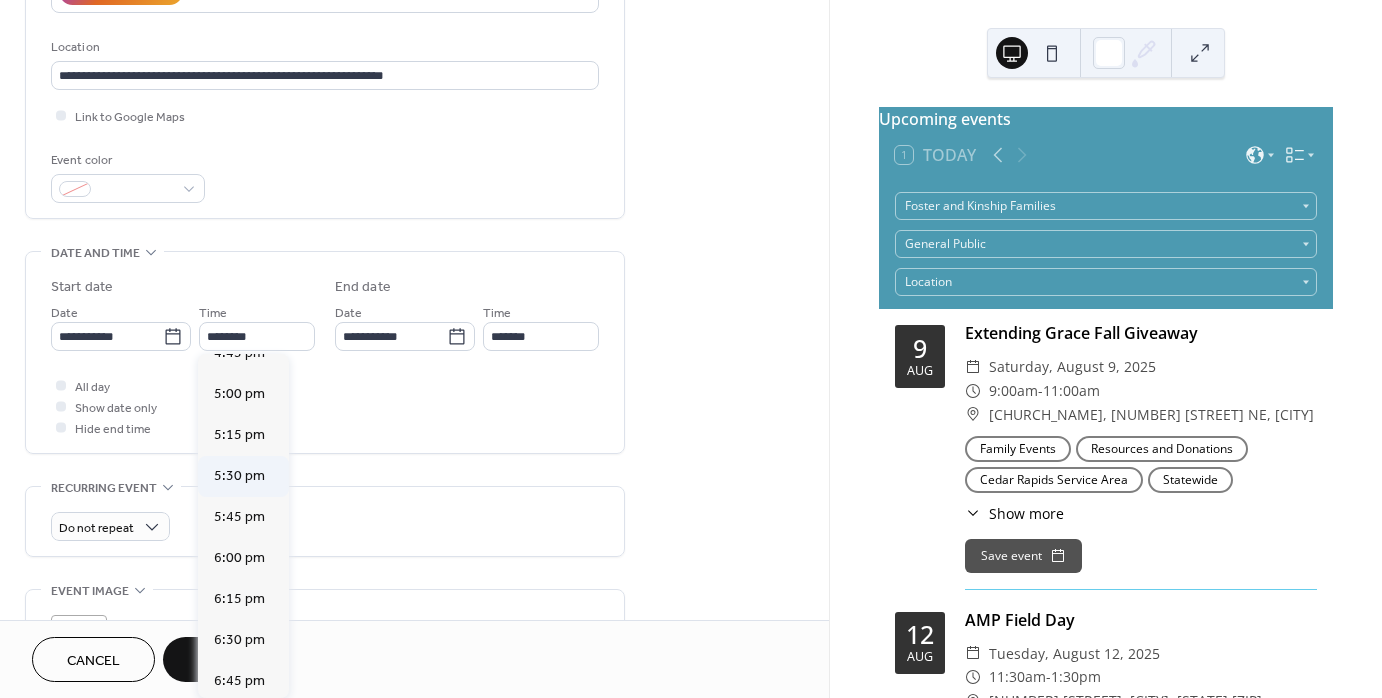 type on "*******" 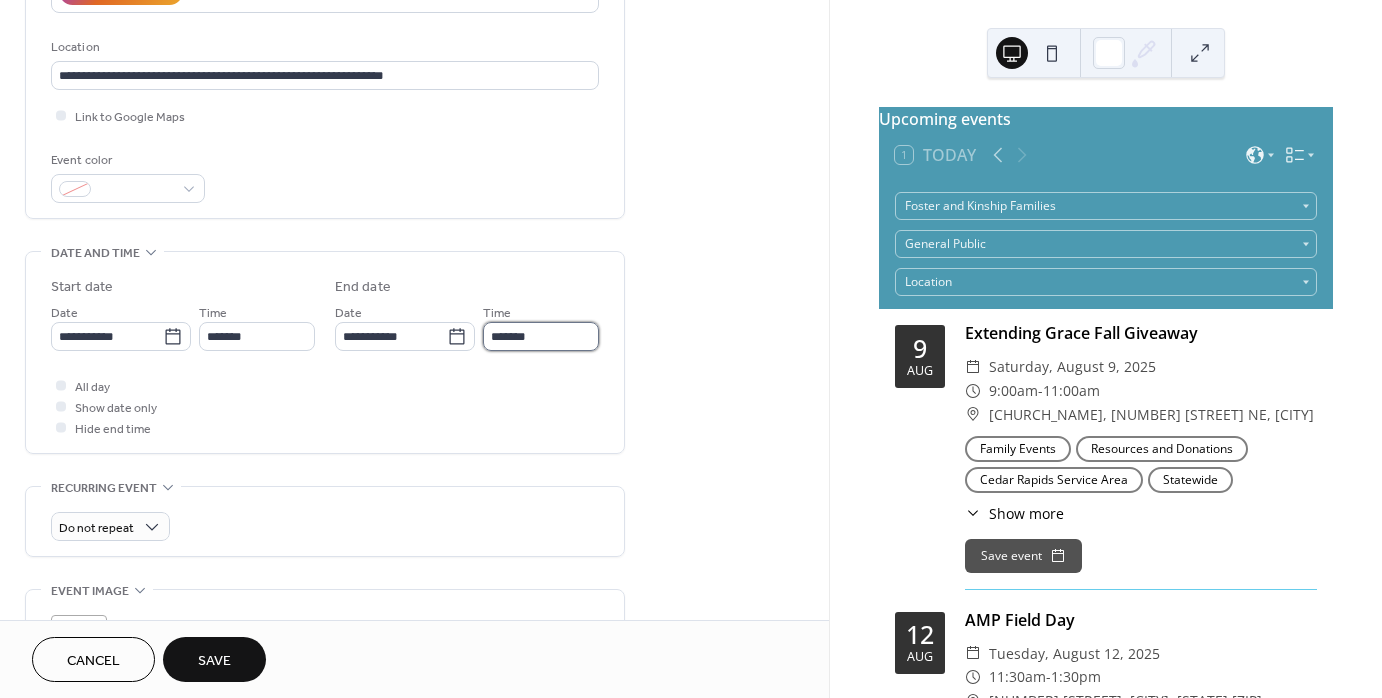 click on "*******" at bounding box center [541, 336] 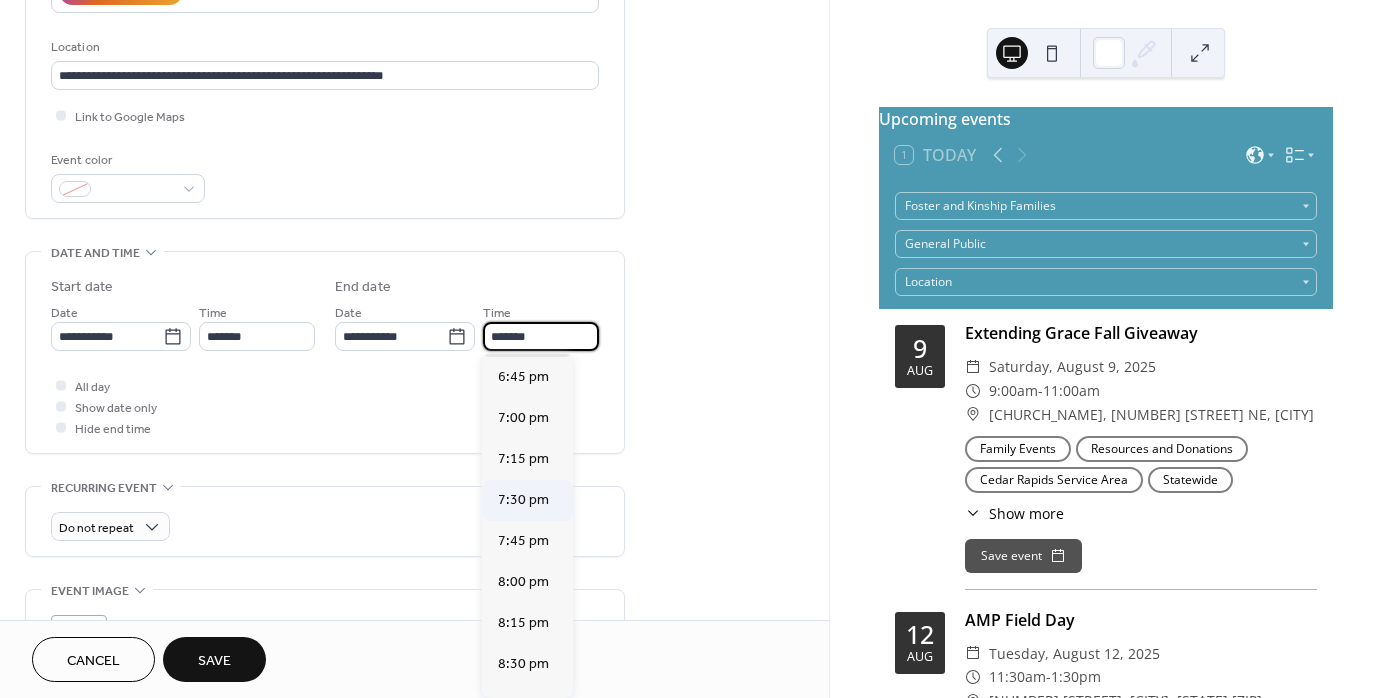 scroll, scrollTop: 200, scrollLeft: 0, axis: vertical 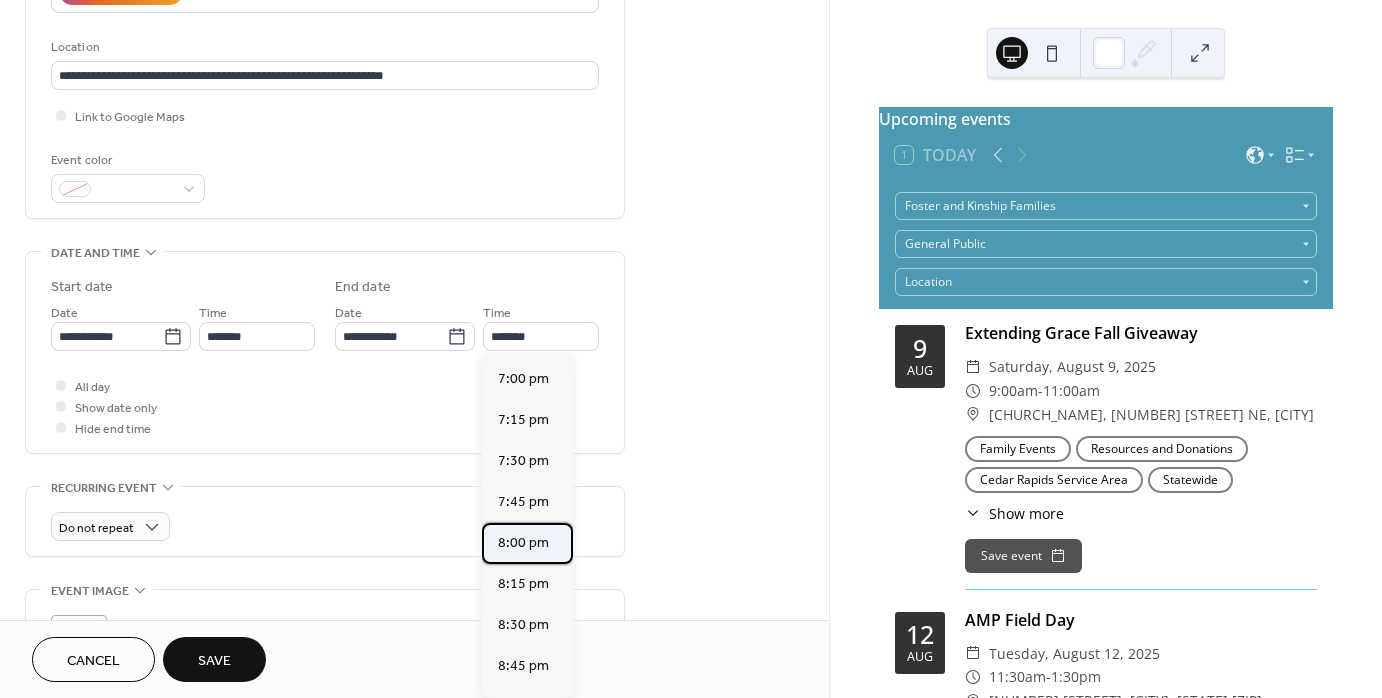 click on "8:00 pm" at bounding box center (523, 543) 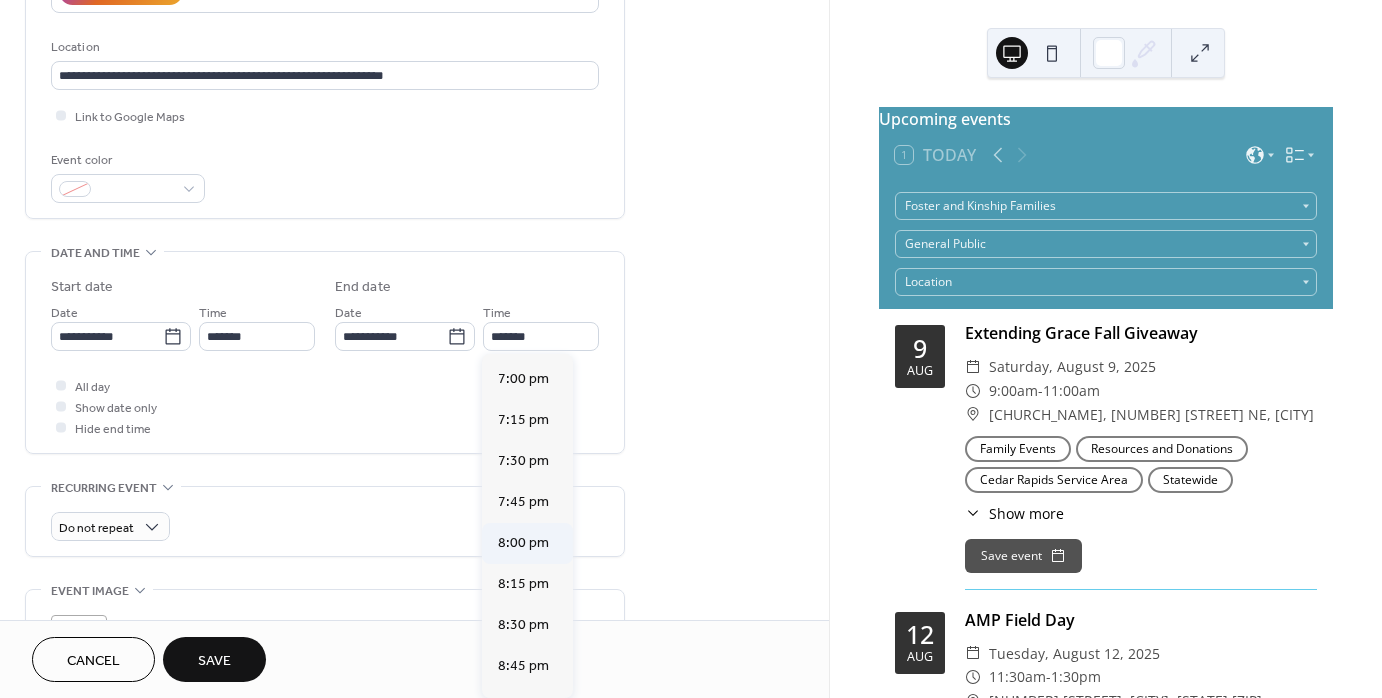 type on "*******" 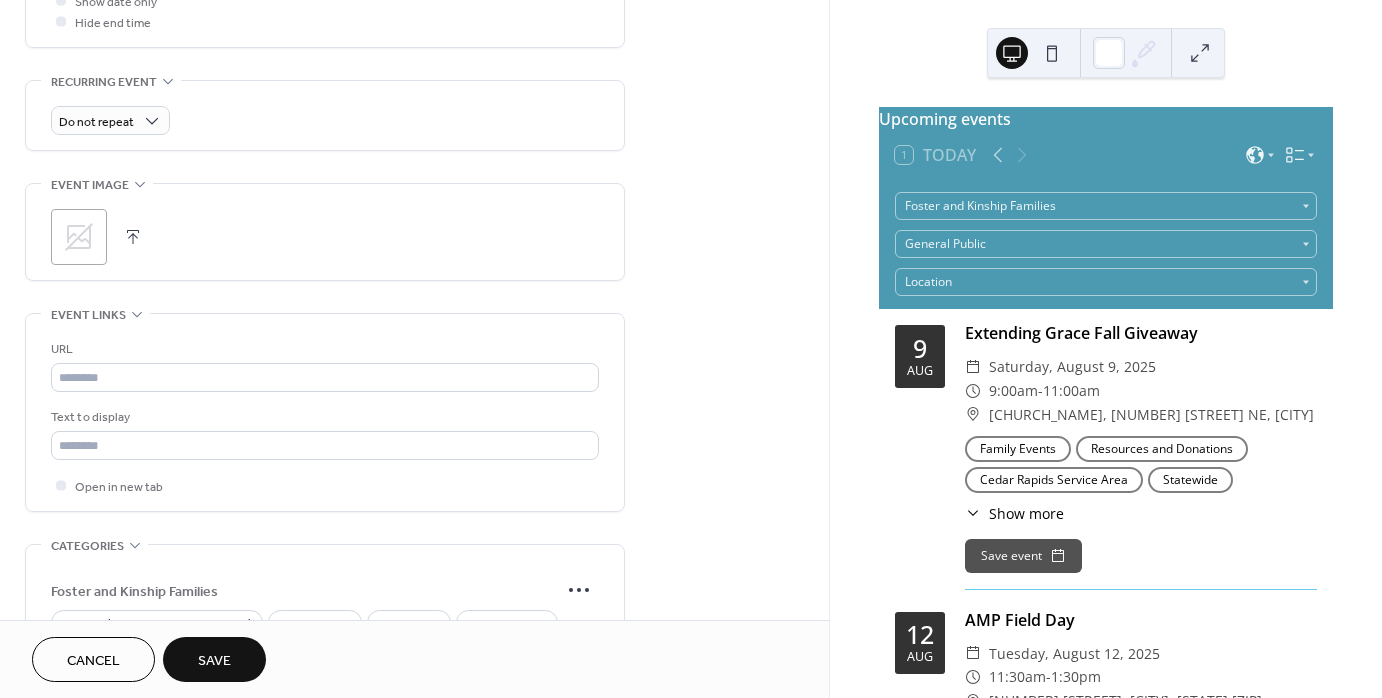 scroll, scrollTop: 900, scrollLeft: 0, axis: vertical 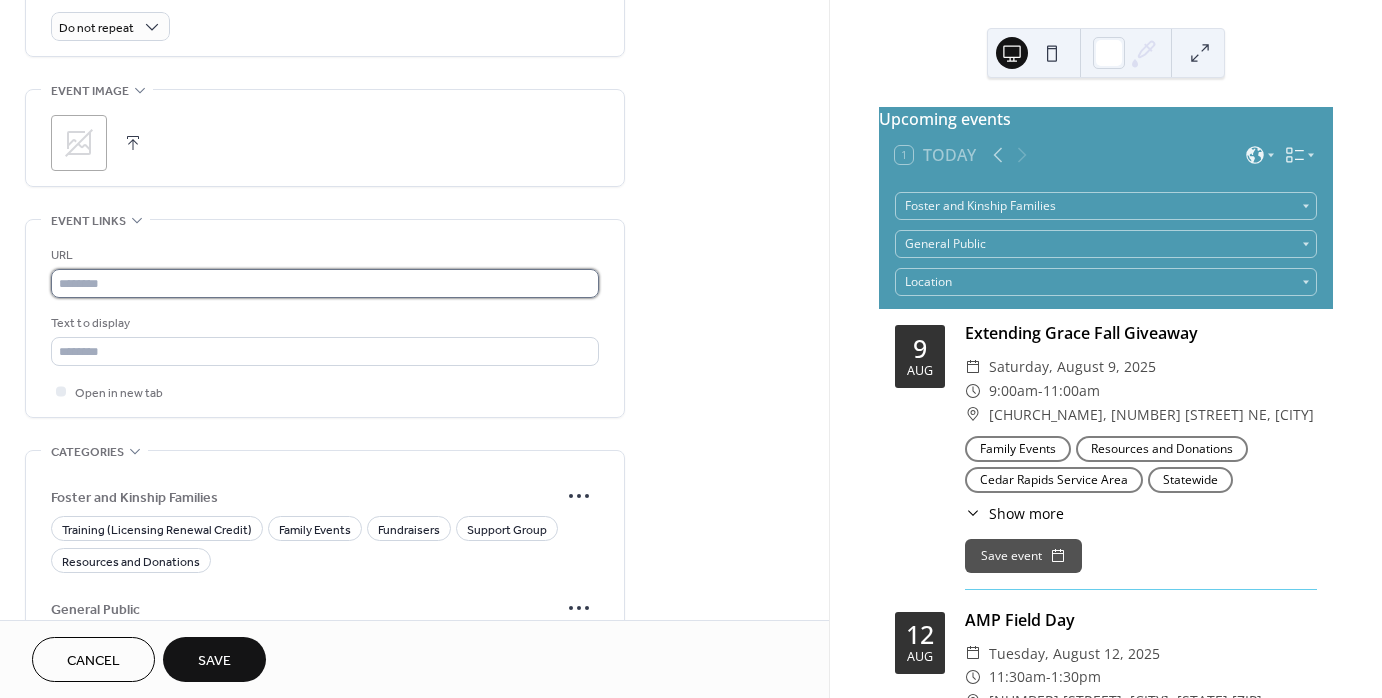click at bounding box center [325, 283] 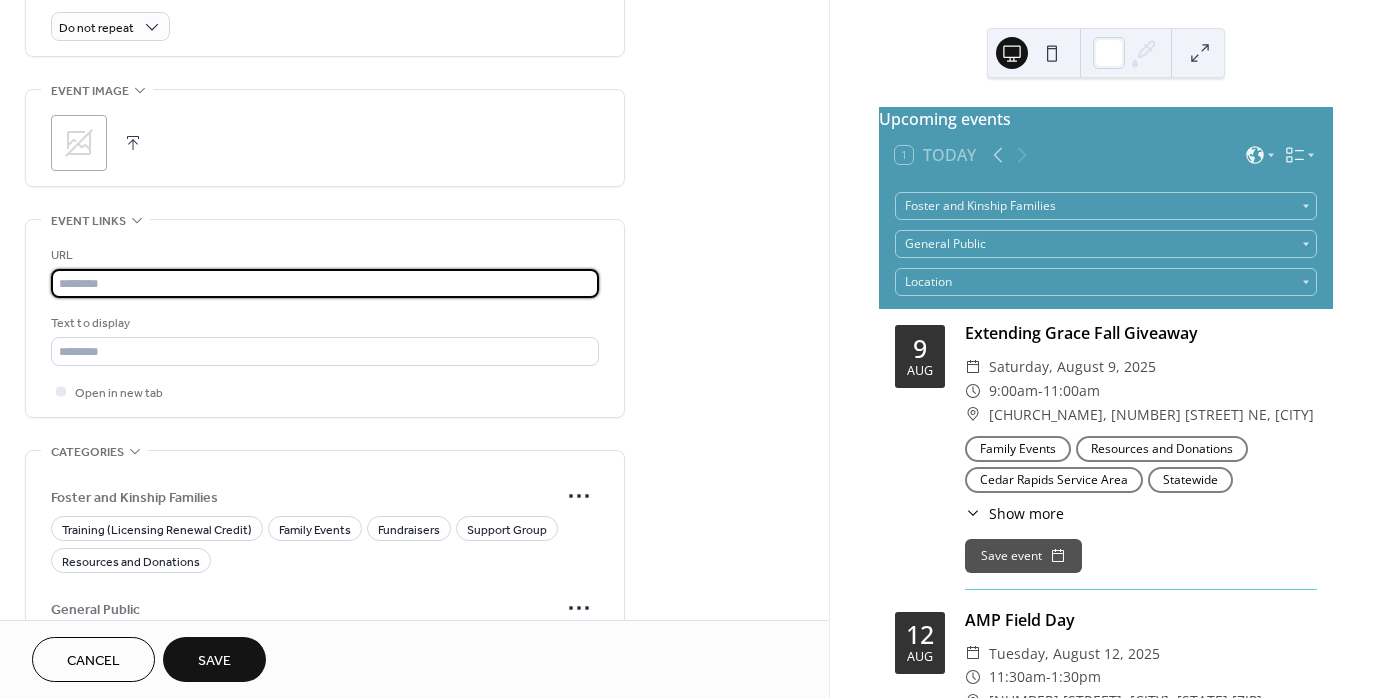 paste on "**********" 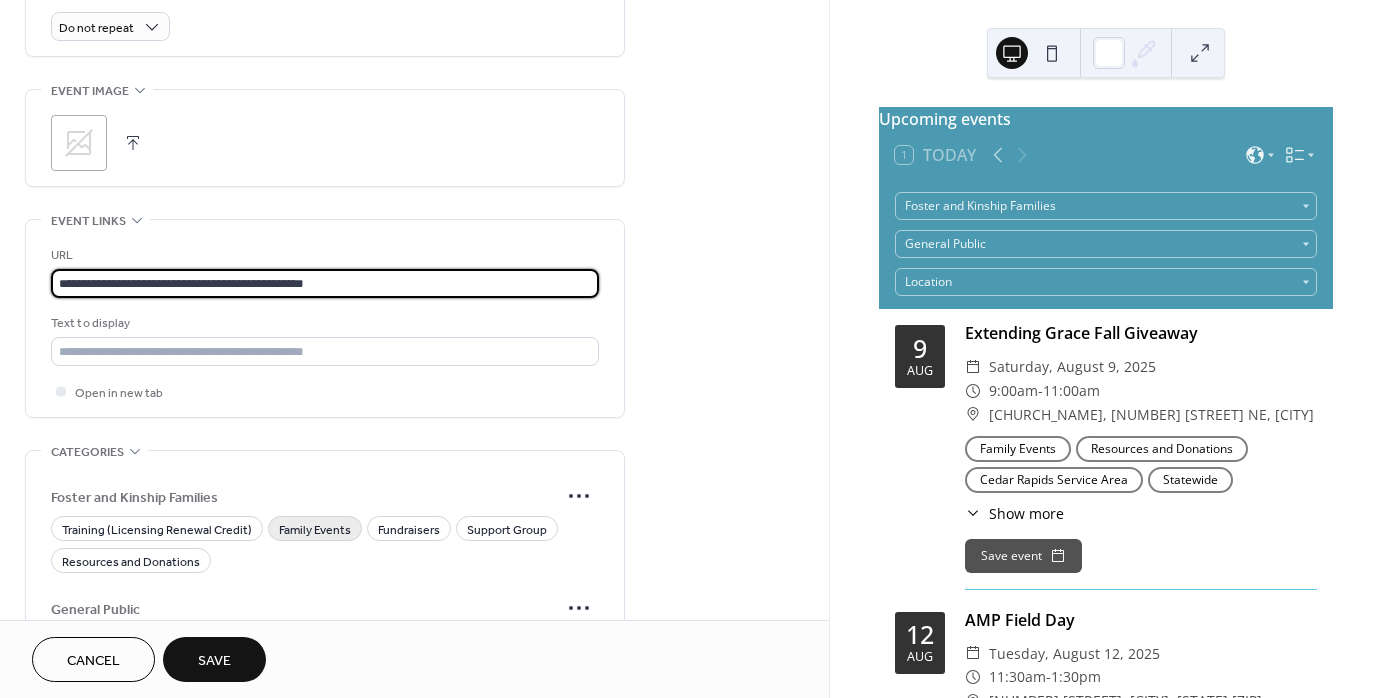 type on "**********" 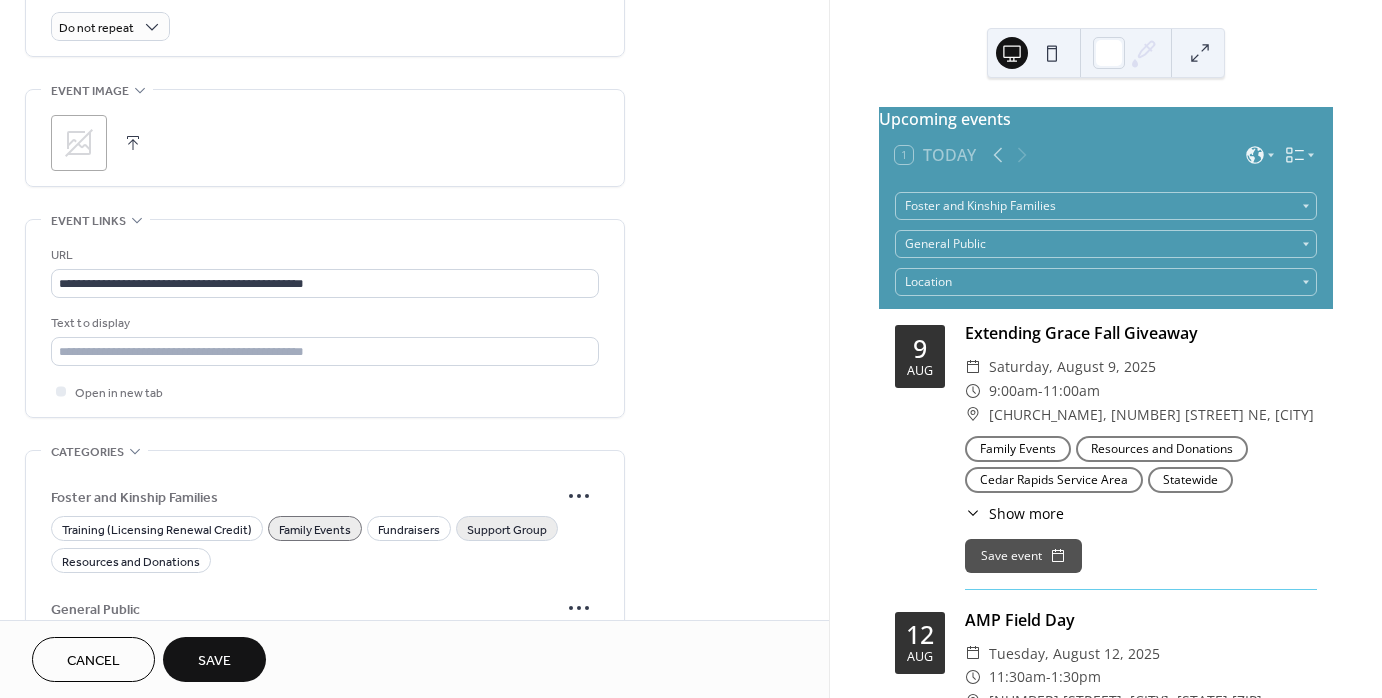 click on "Support Group" at bounding box center [507, 530] 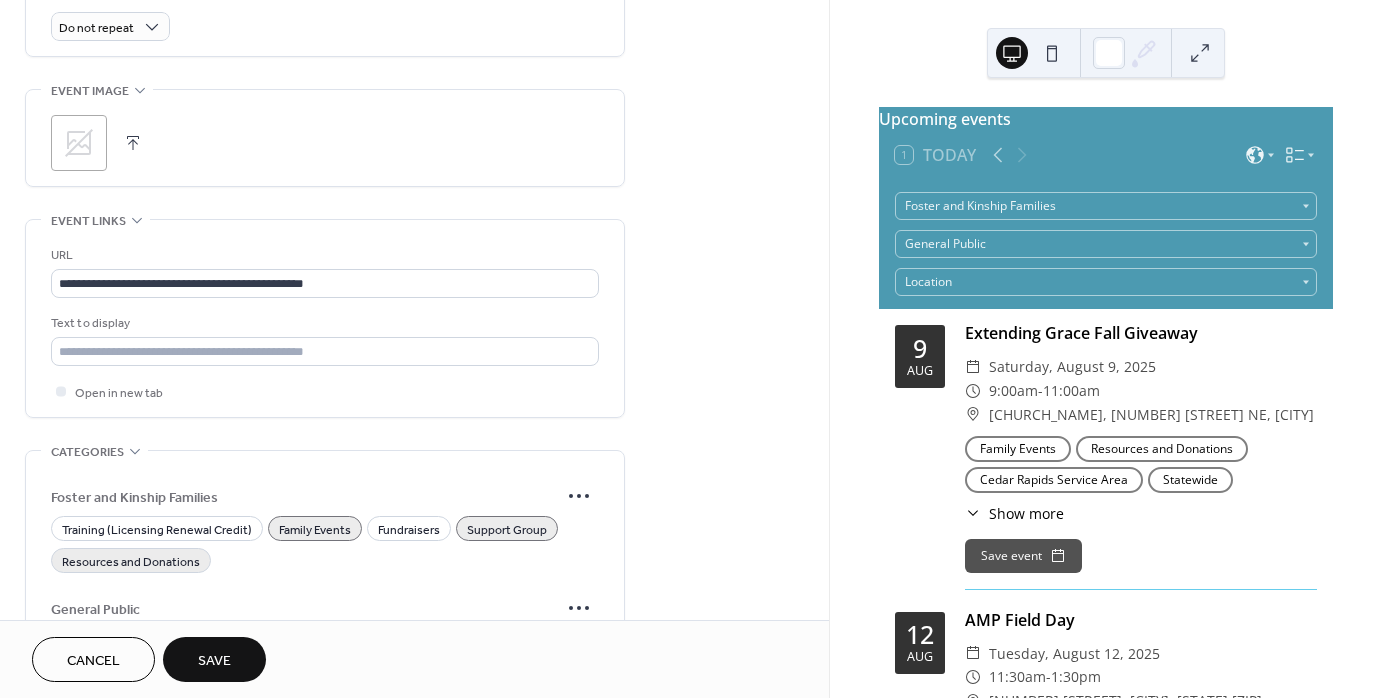 click on "Resources and Donations" at bounding box center [131, 562] 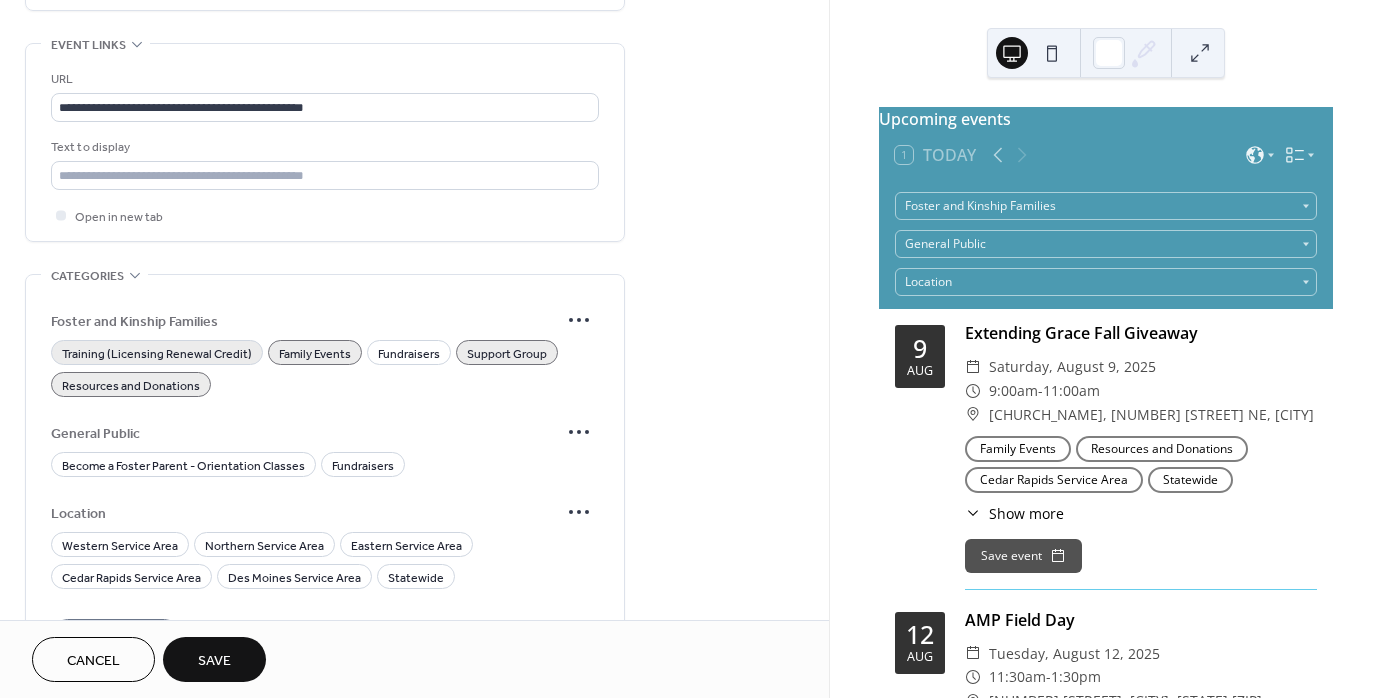 scroll, scrollTop: 1100, scrollLeft: 0, axis: vertical 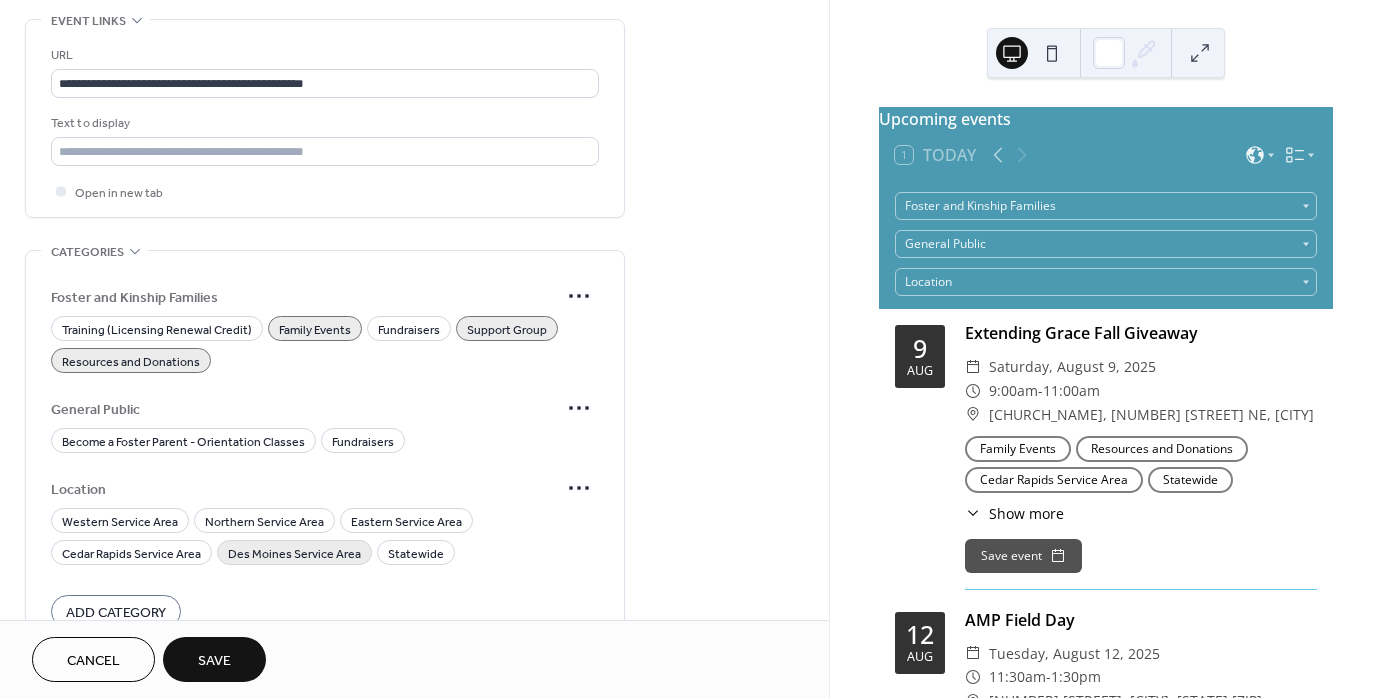 click on "Des Moines Service Area" at bounding box center (294, 554) 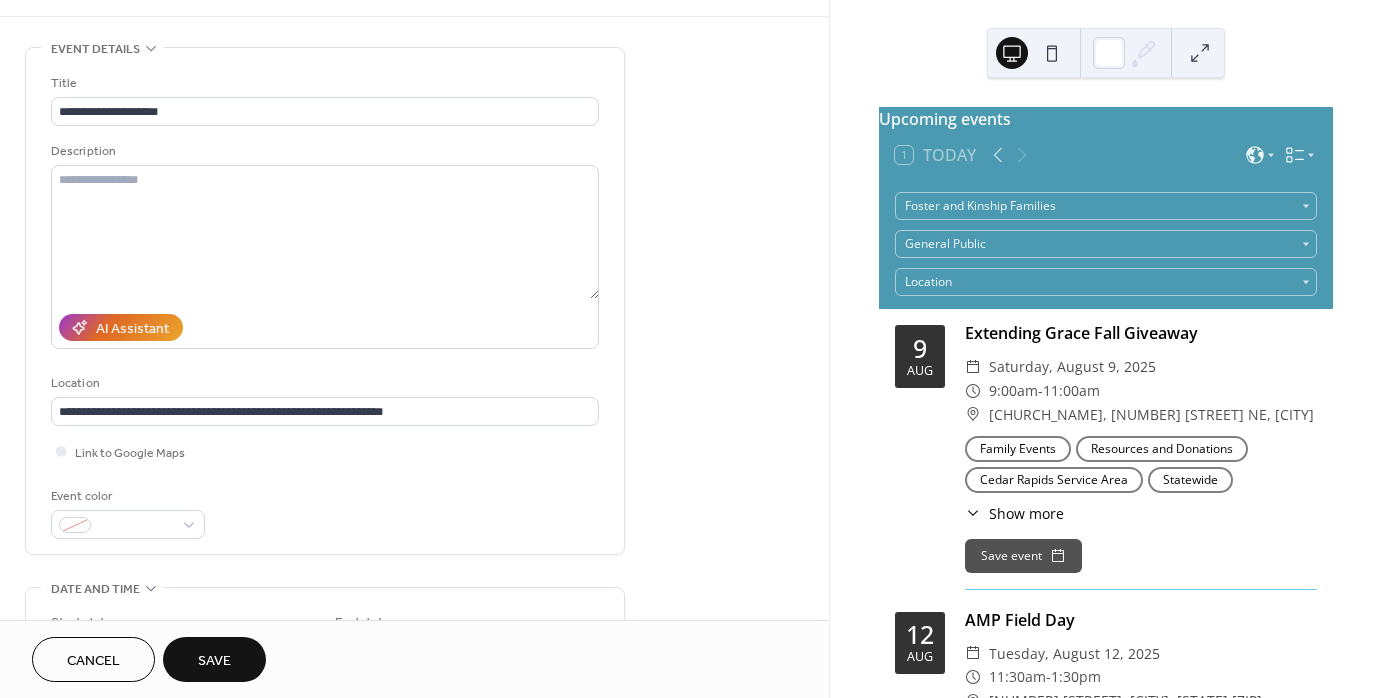 scroll, scrollTop: 0, scrollLeft: 0, axis: both 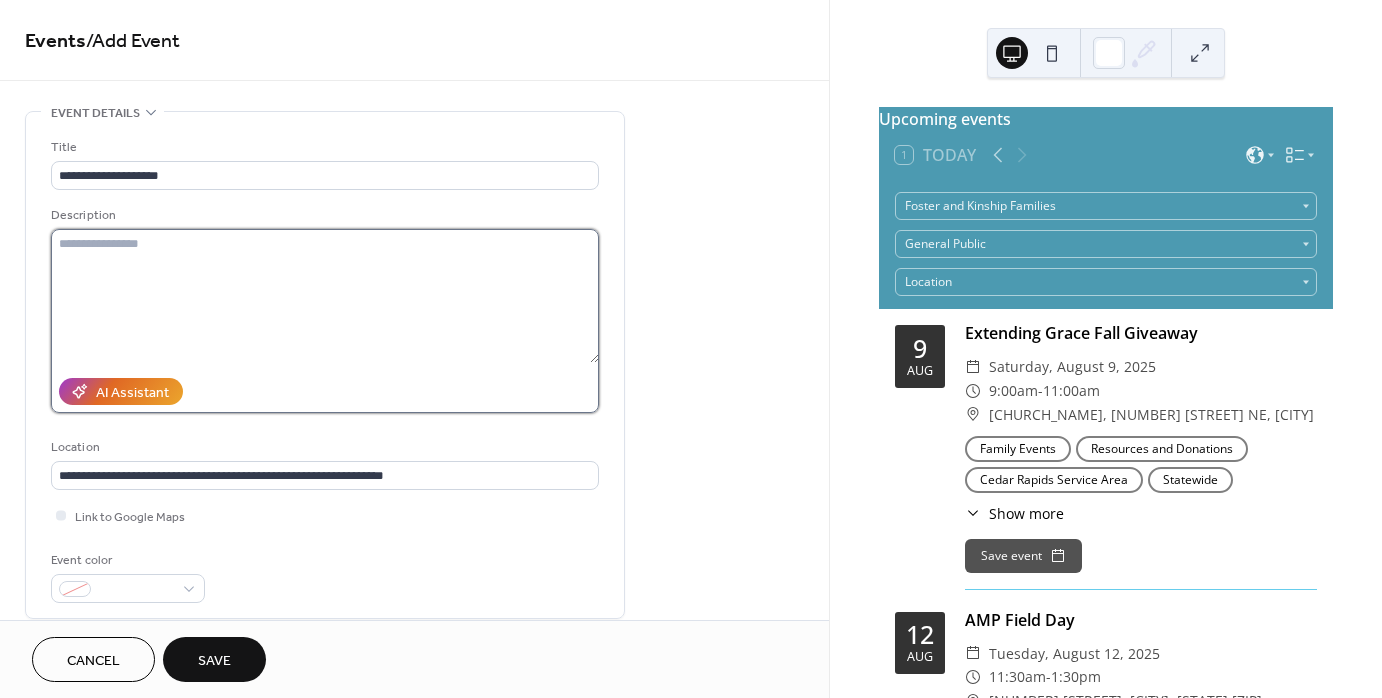 click at bounding box center (325, 296) 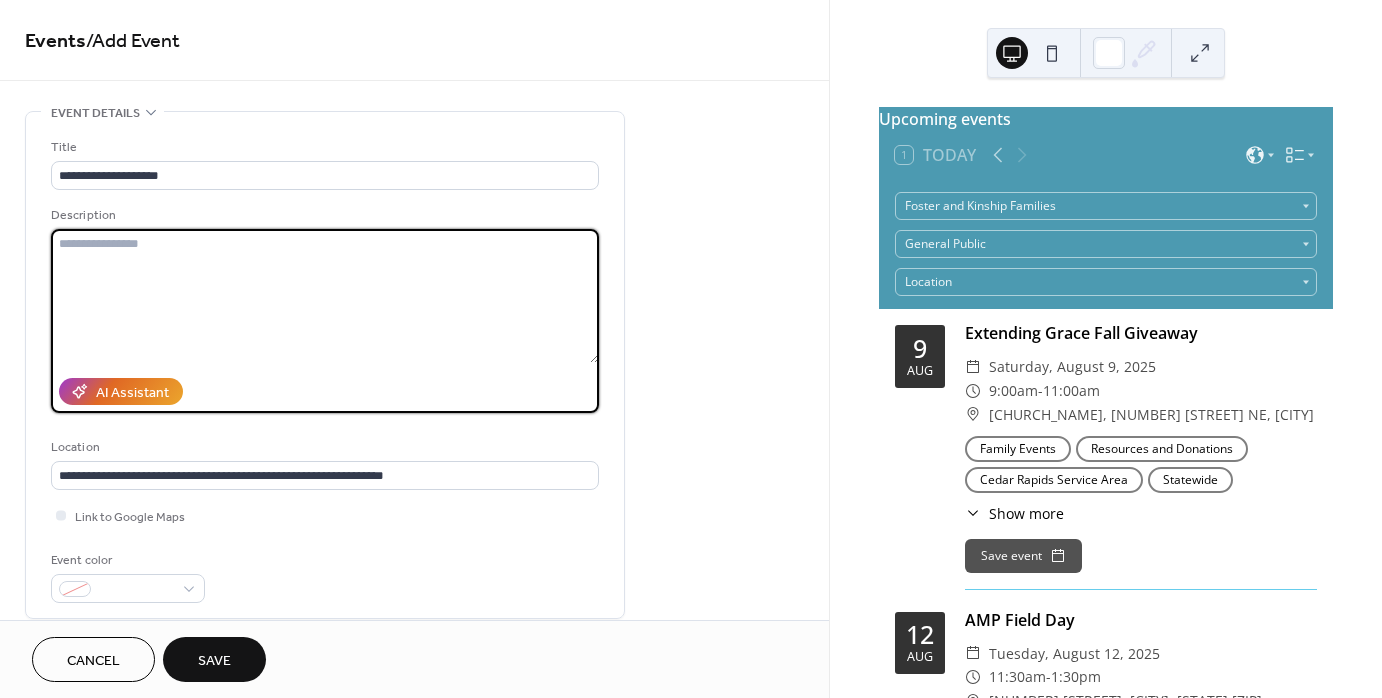 paste on "**********" 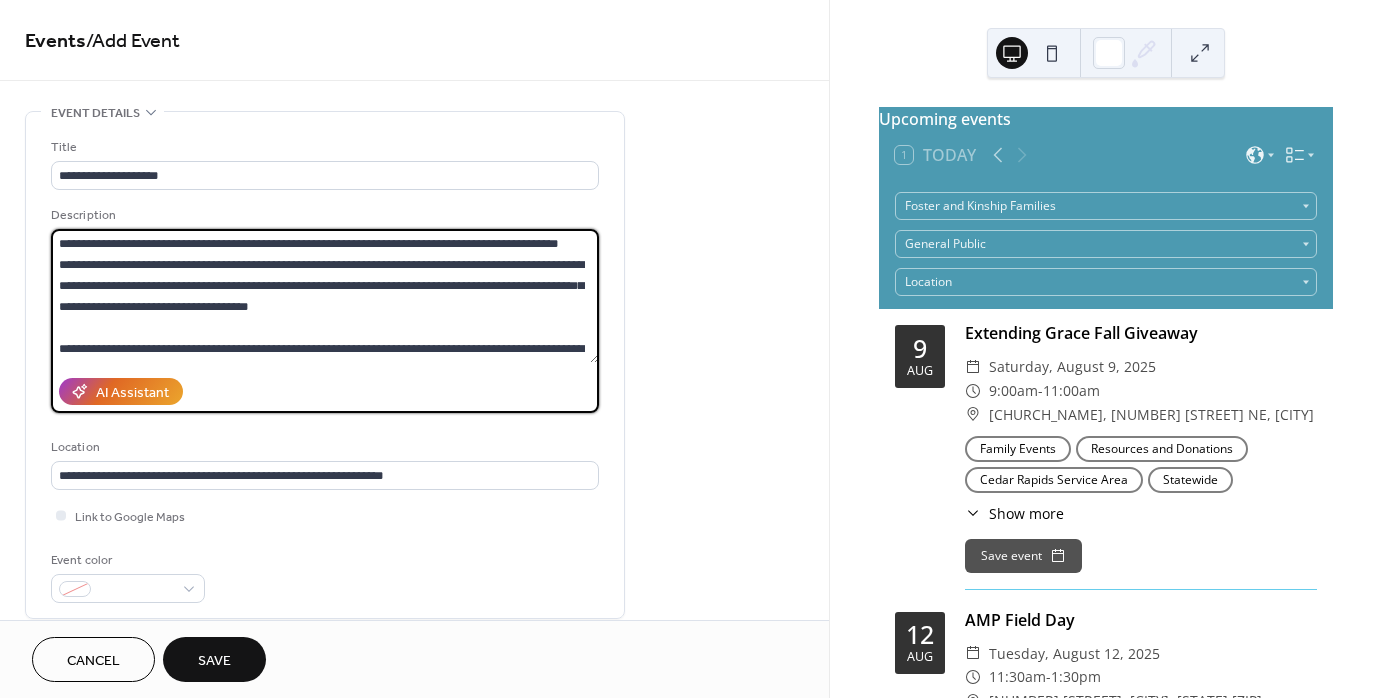 scroll, scrollTop: 60, scrollLeft: 0, axis: vertical 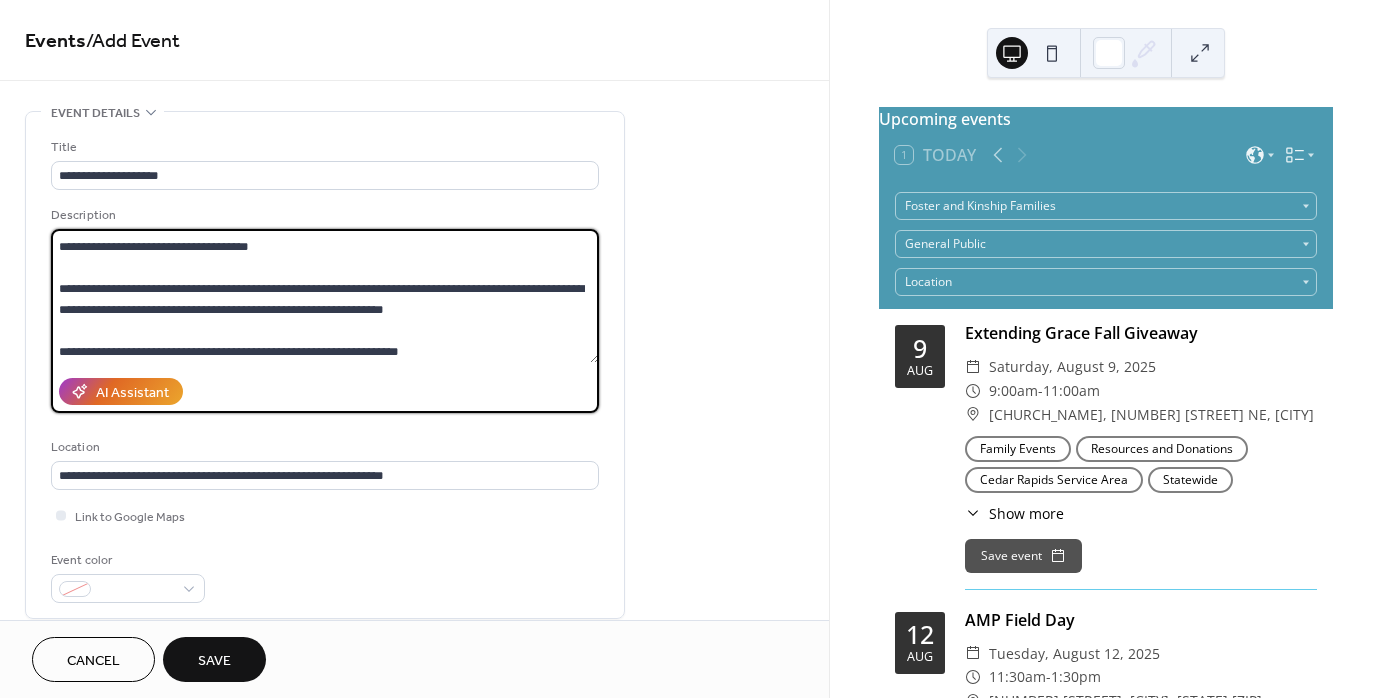 click on "**********" at bounding box center [325, 296] 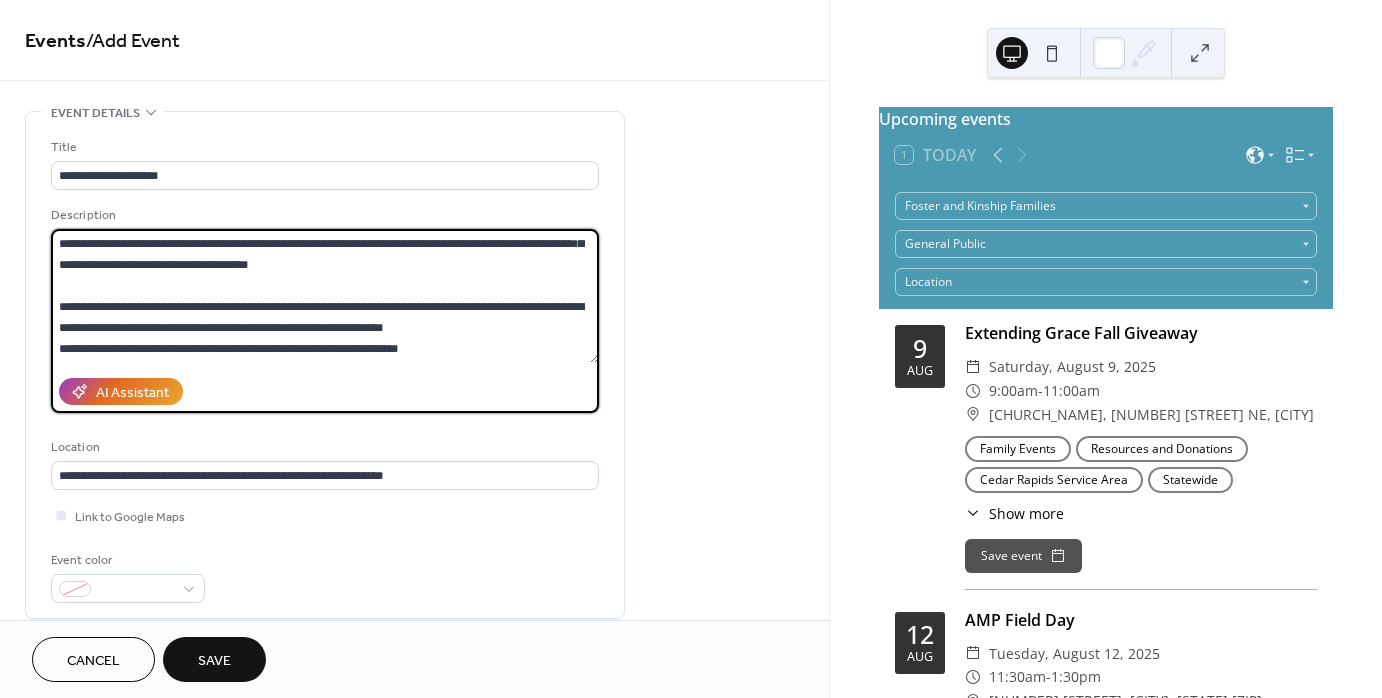 scroll, scrollTop: 41, scrollLeft: 0, axis: vertical 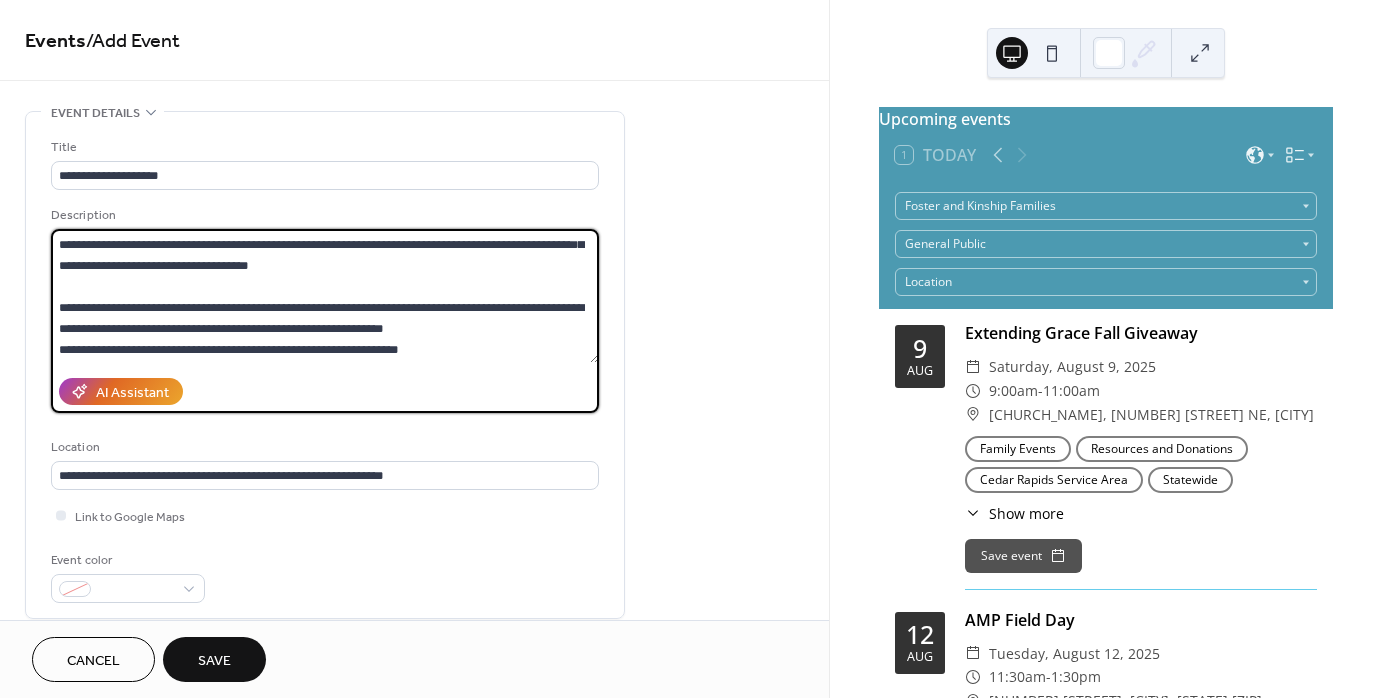click on "**********" at bounding box center [325, 296] 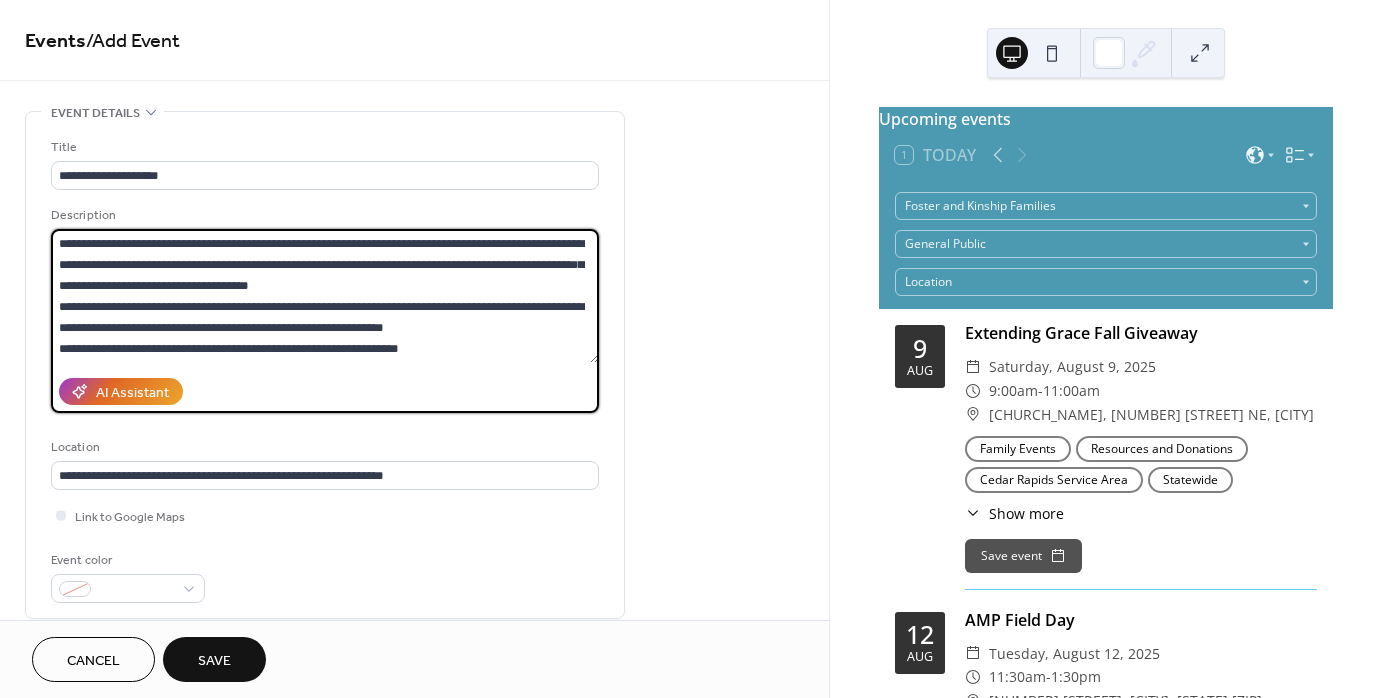 scroll, scrollTop: 20, scrollLeft: 0, axis: vertical 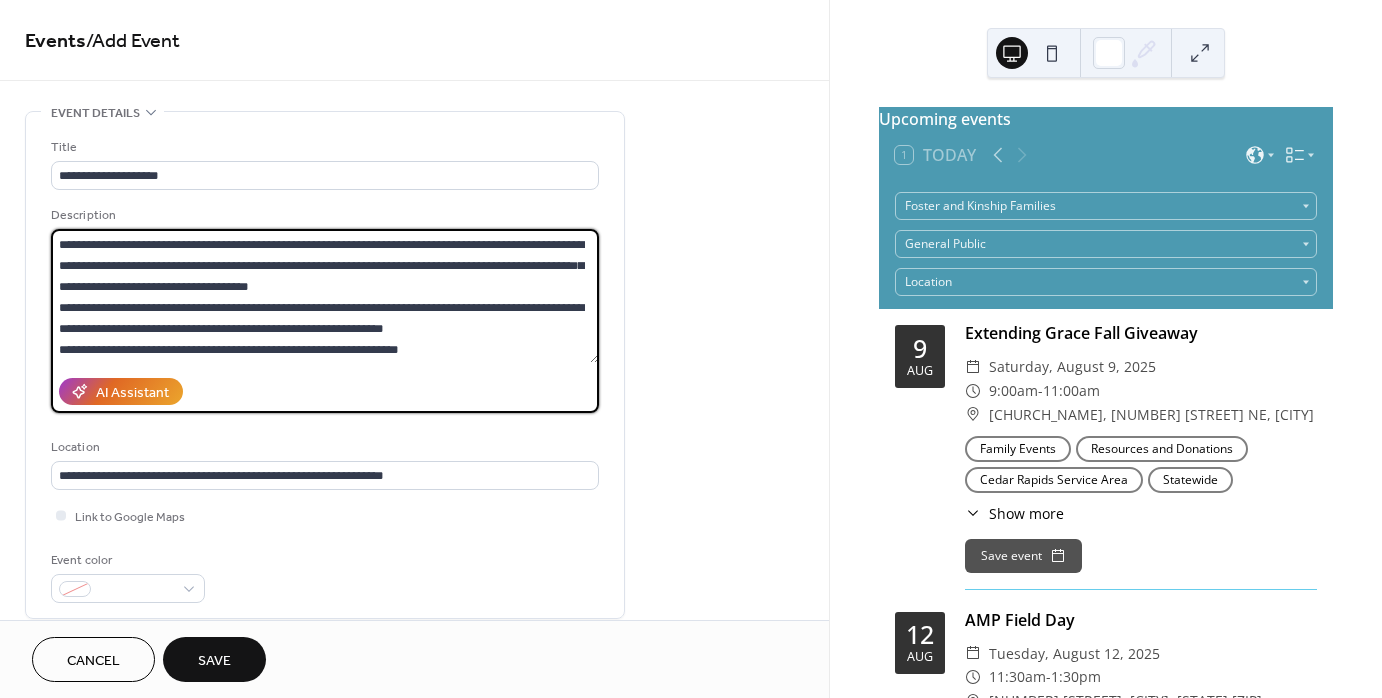 click on "**********" at bounding box center [325, 296] 